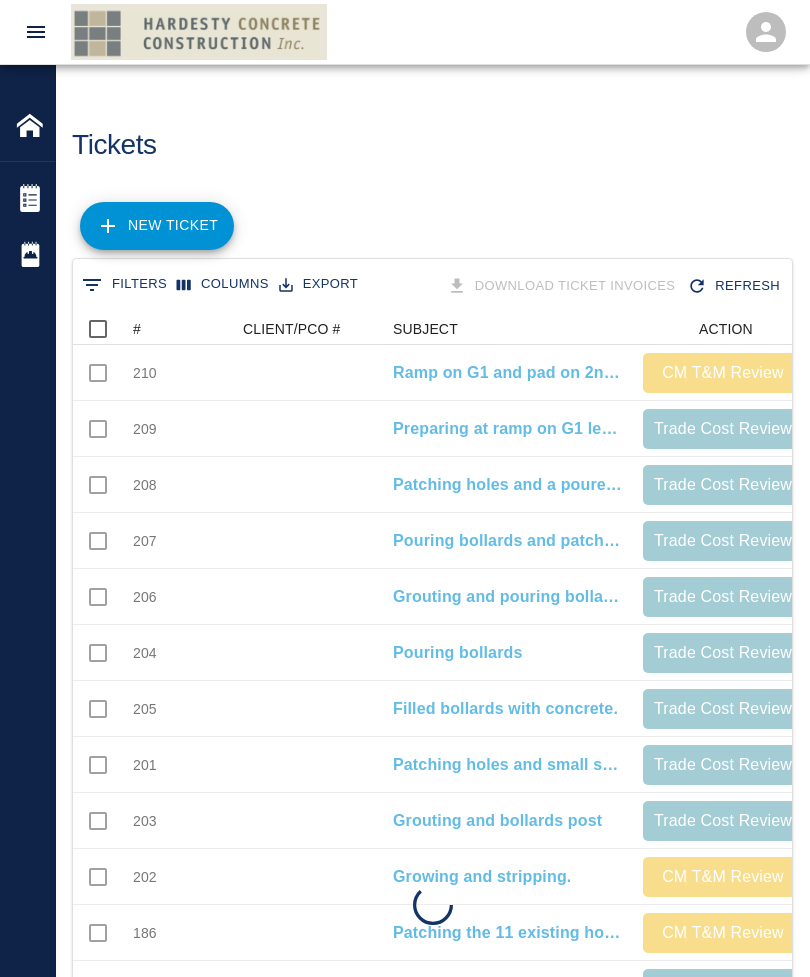 scroll, scrollTop: 0, scrollLeft: 0, axis: both 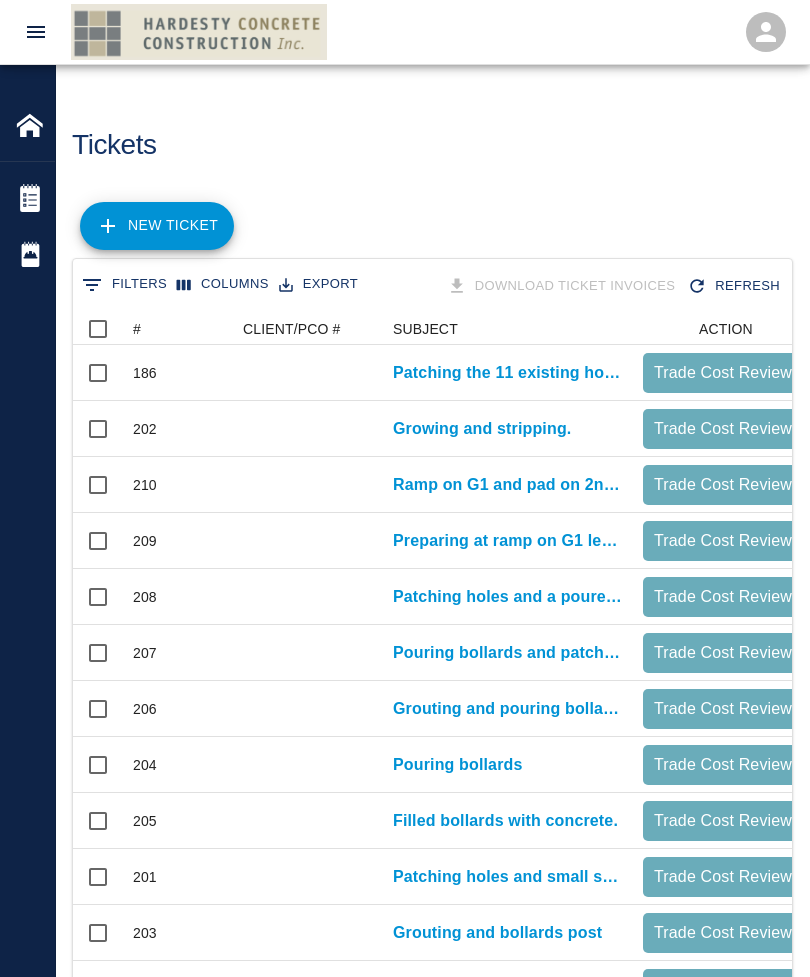 click on "NEW TICKET" at bounding box center [157, 226] 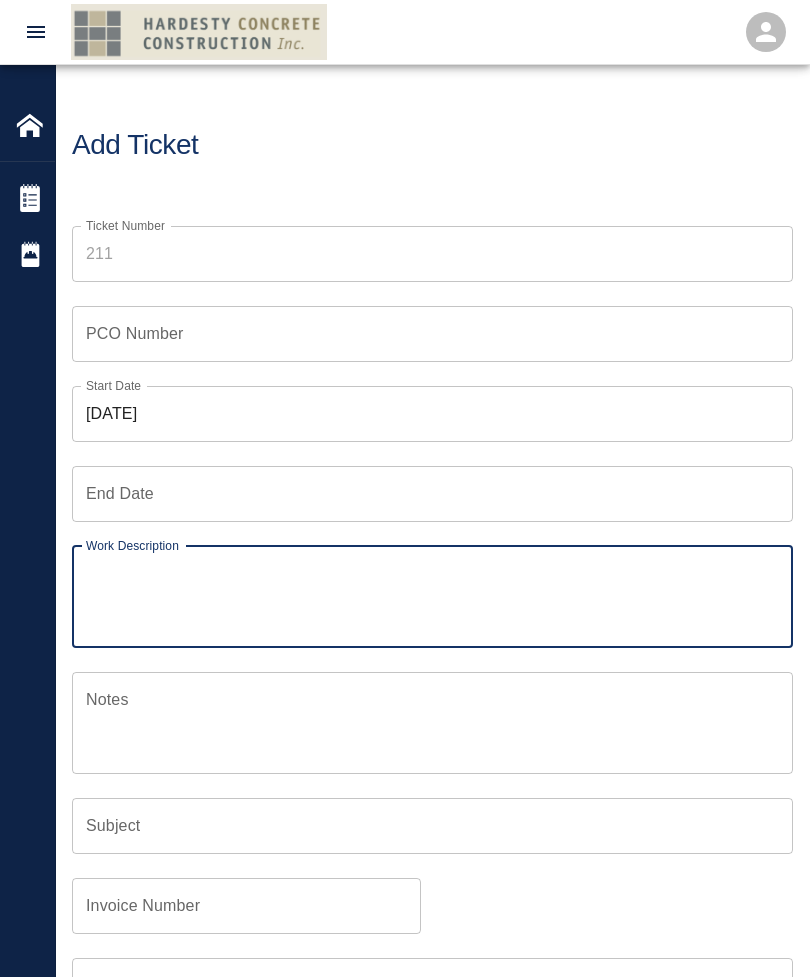 click on "07/13/2025" at bounding box center (432, 414) 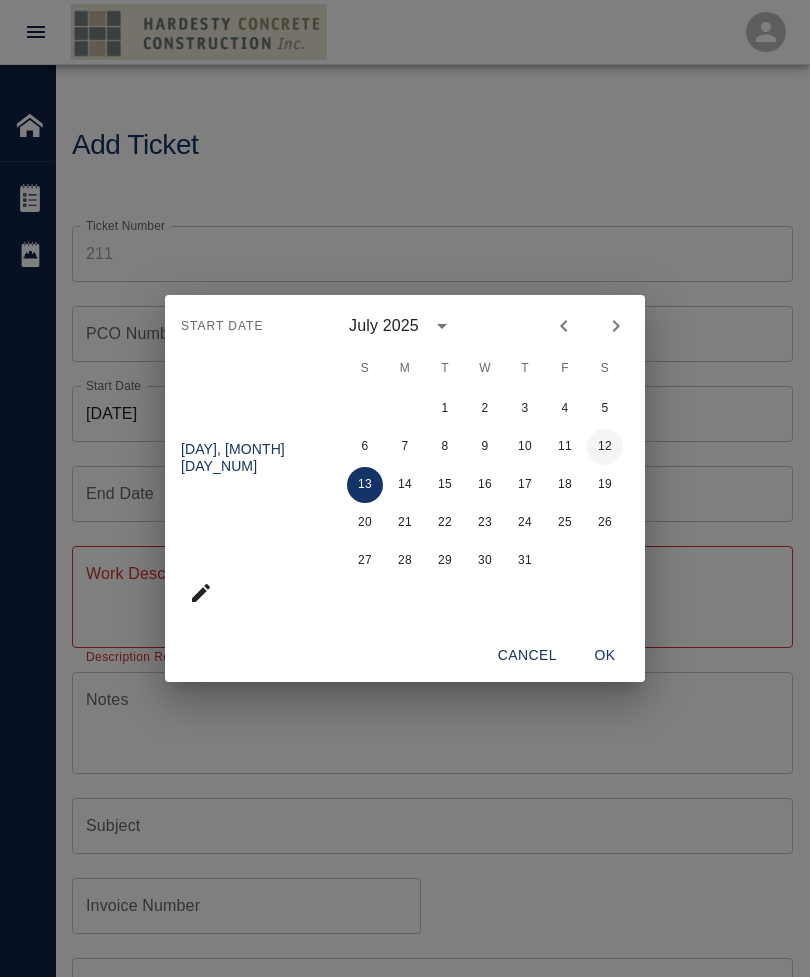click on "12" at bounding box center [605, 447] 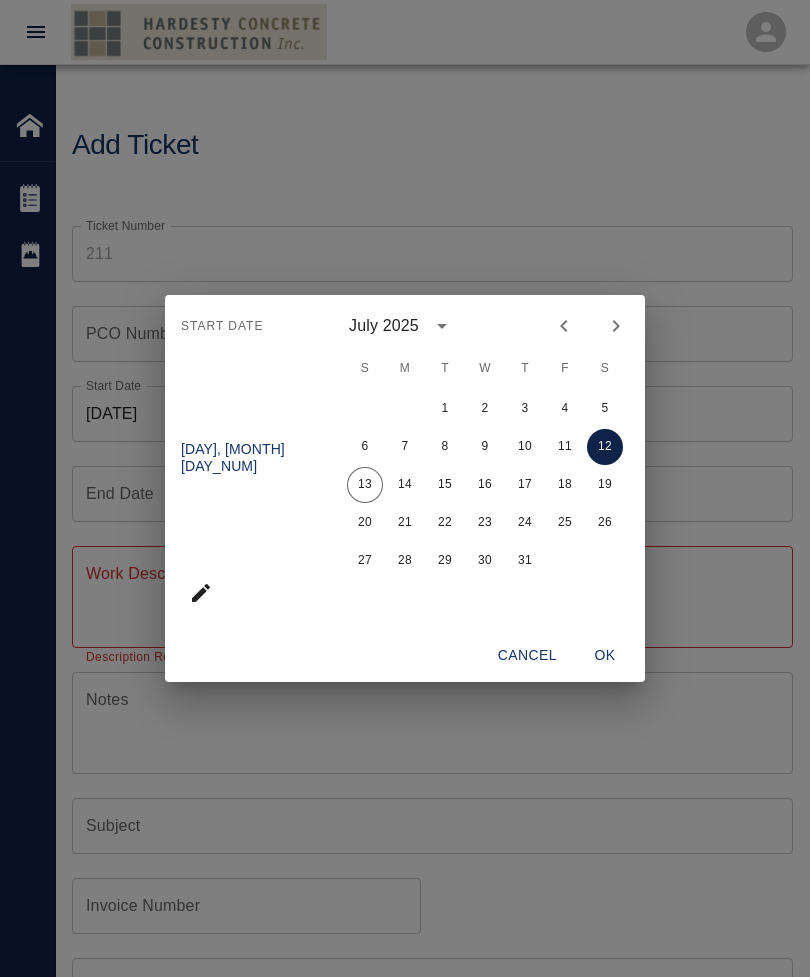 type on "07/12/2025" 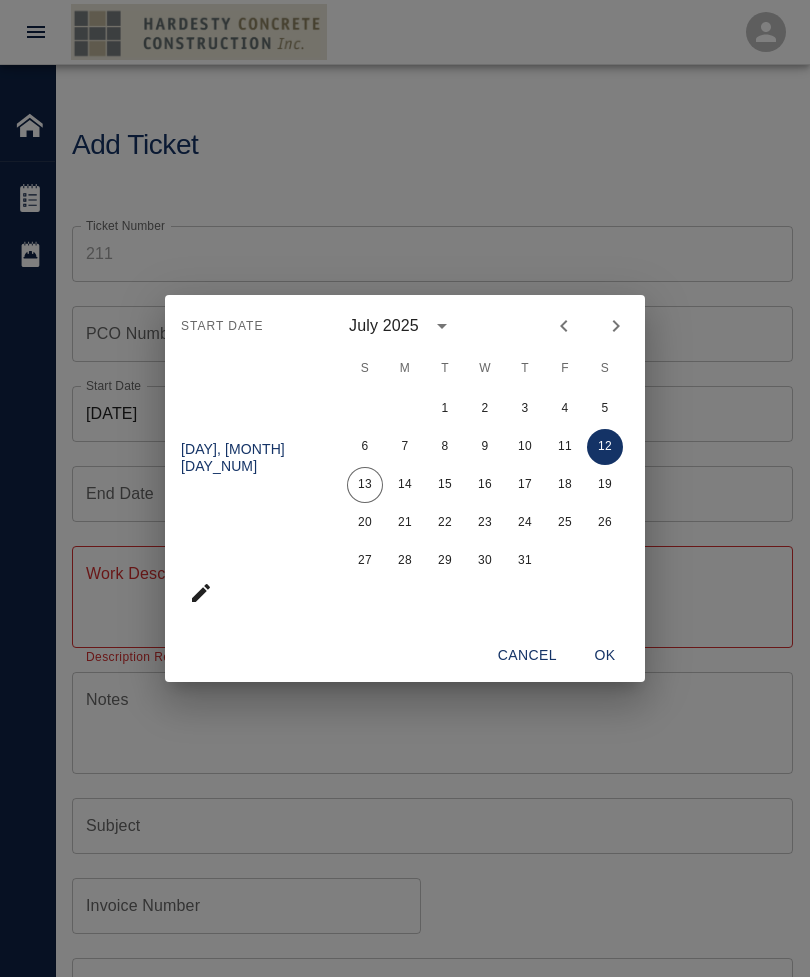 click on "OK" at bounding box center [605, 655] 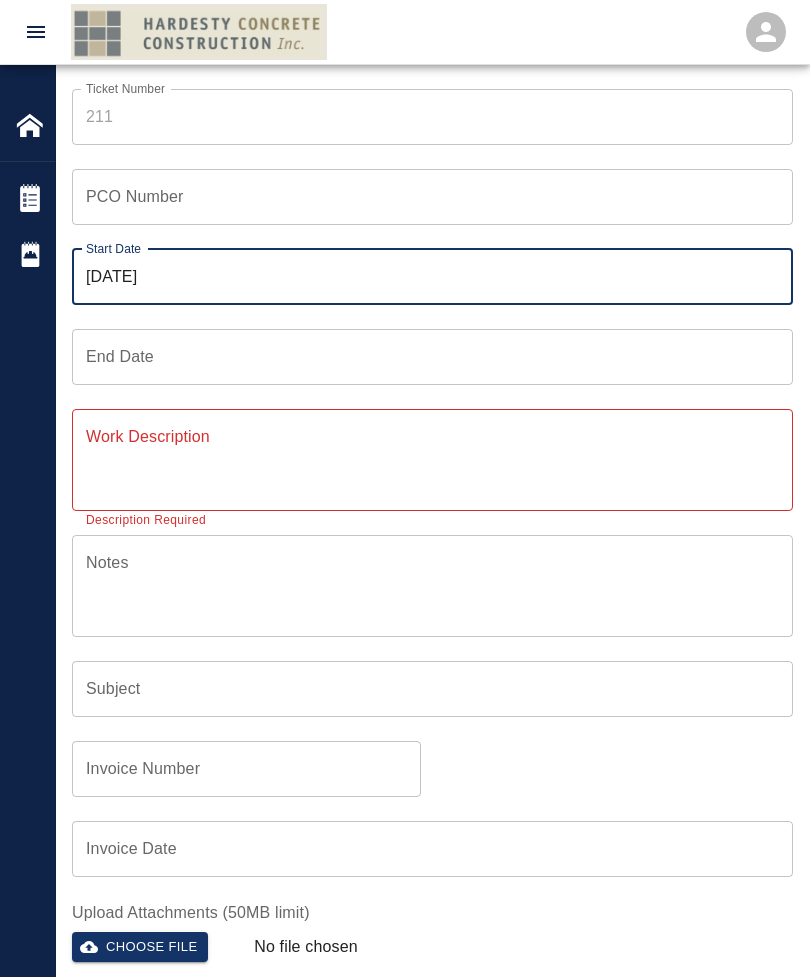 scroll, scrollTop: 145, scrollLeft: 0, axis: vertical 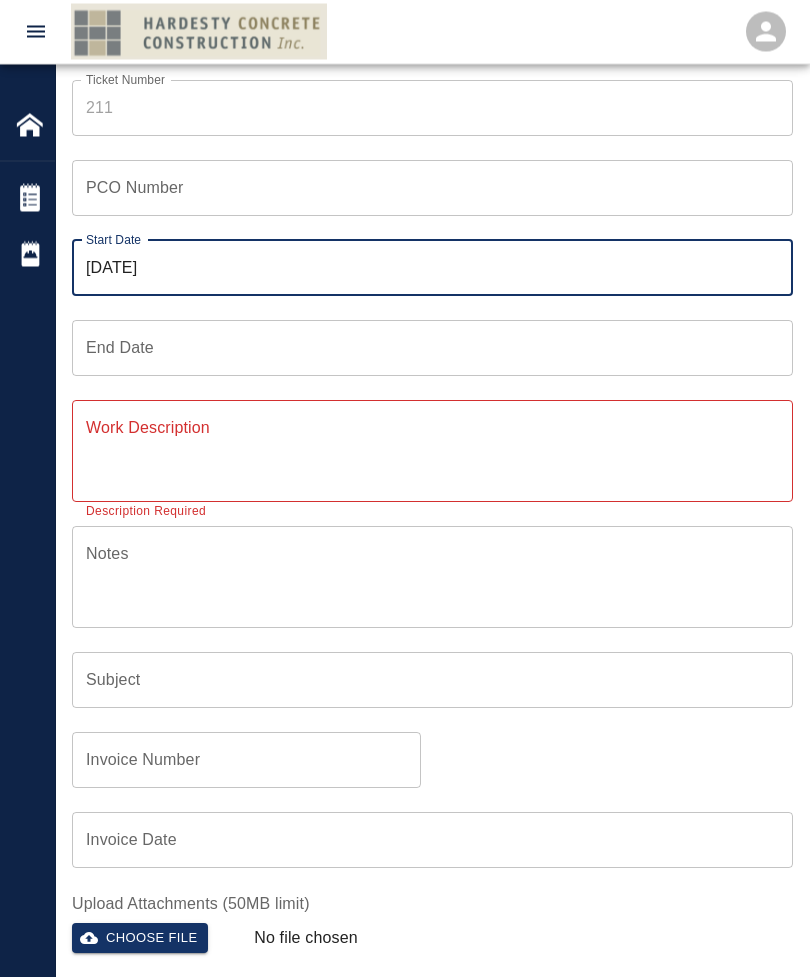 click on "Notes x Notes" at bounding box center [432, 578] 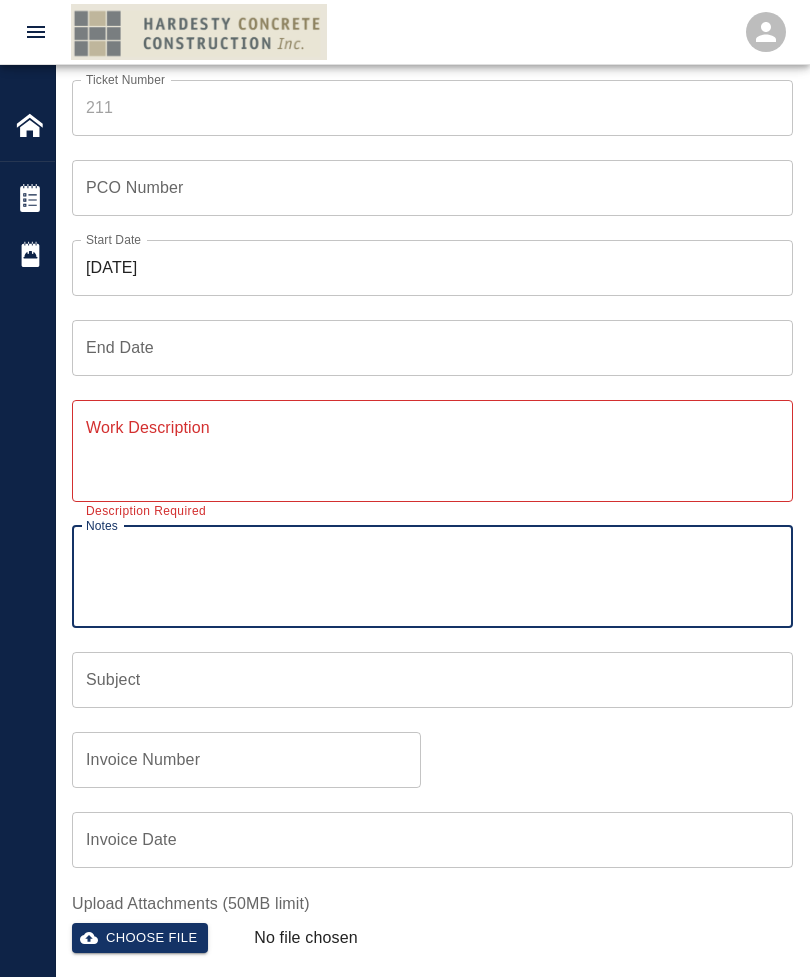 scroll, scrollTop: 145, scrollLeft: 0, axis: vertical 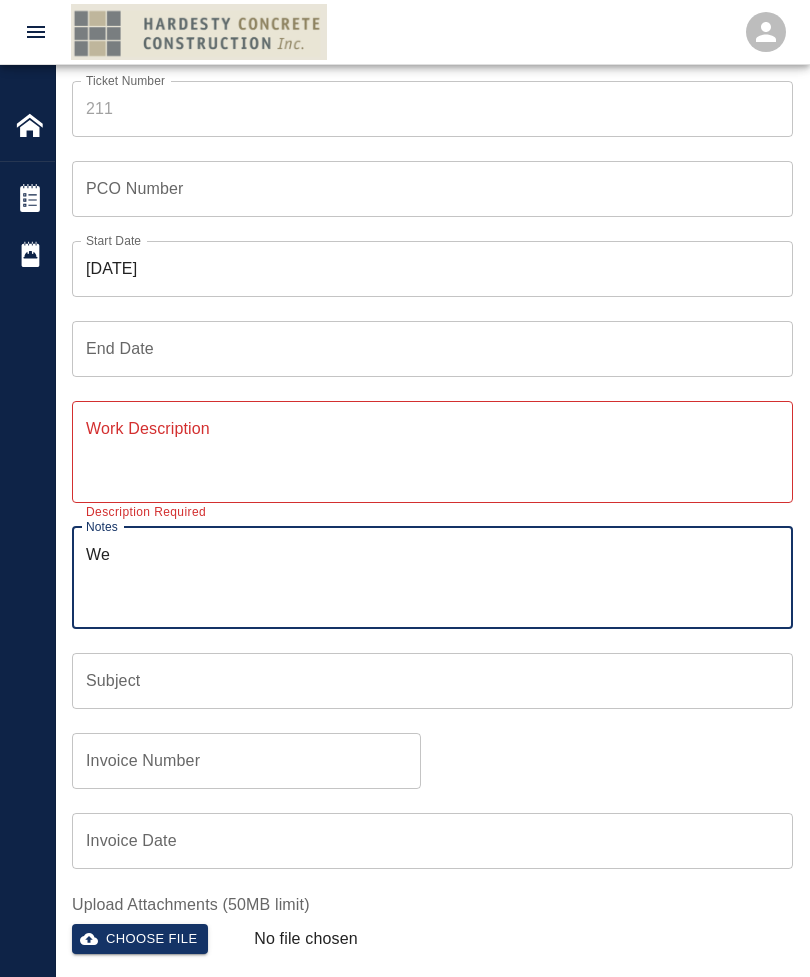 type on "W" 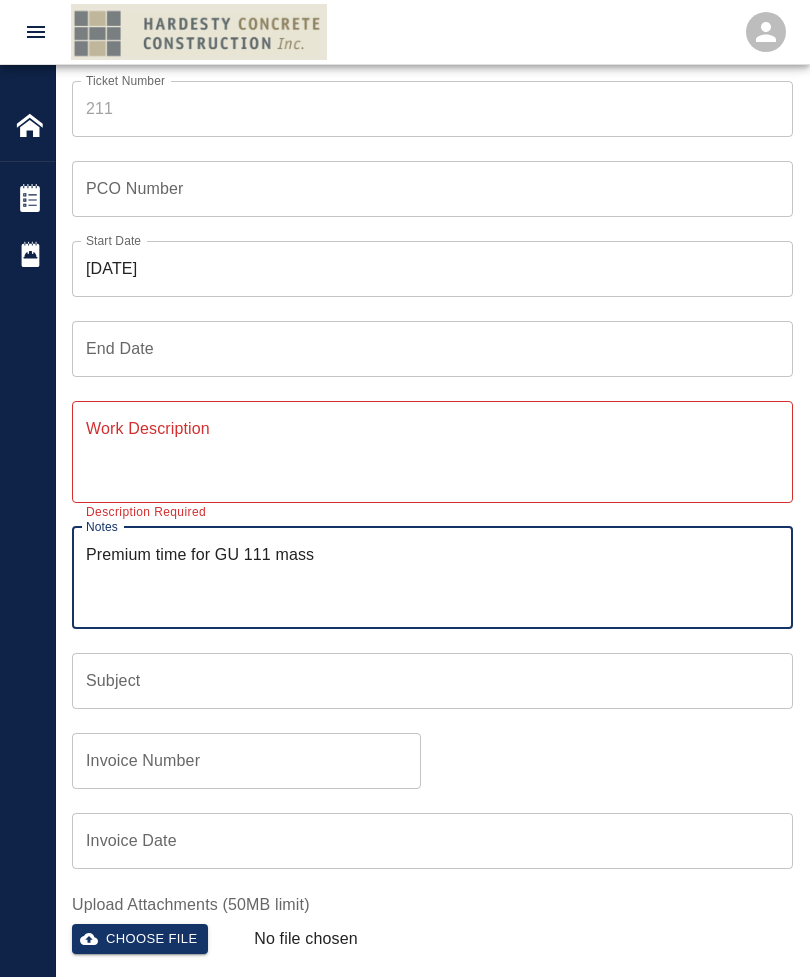 type on "Premium time for GU 111 mass" 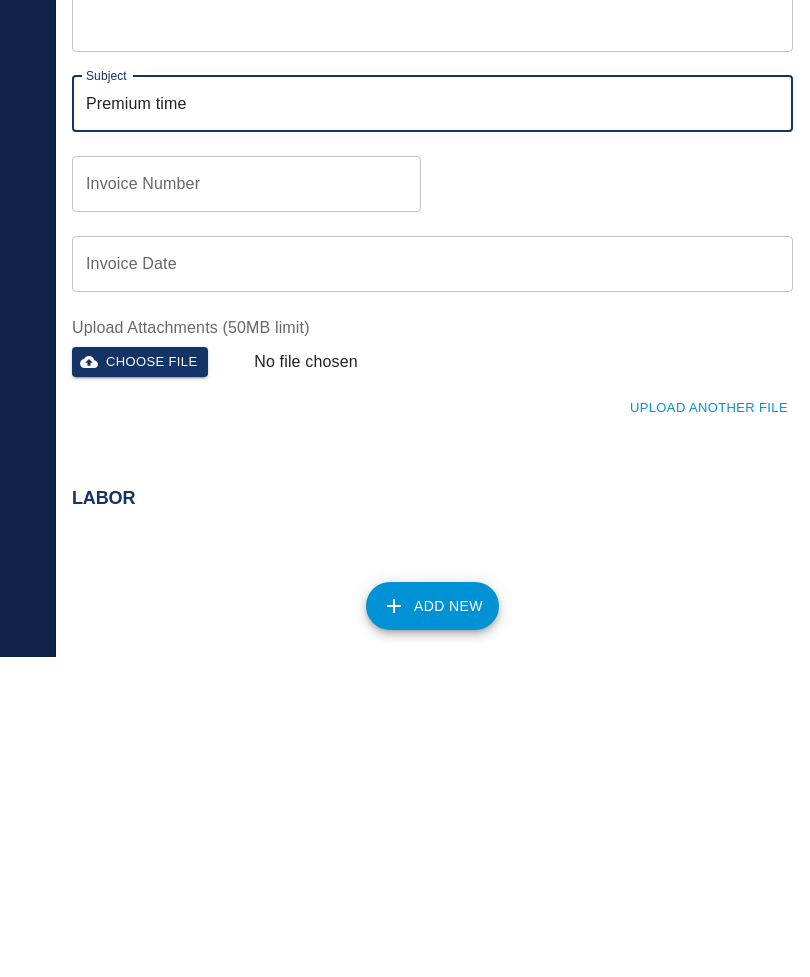 type on "Premium time" 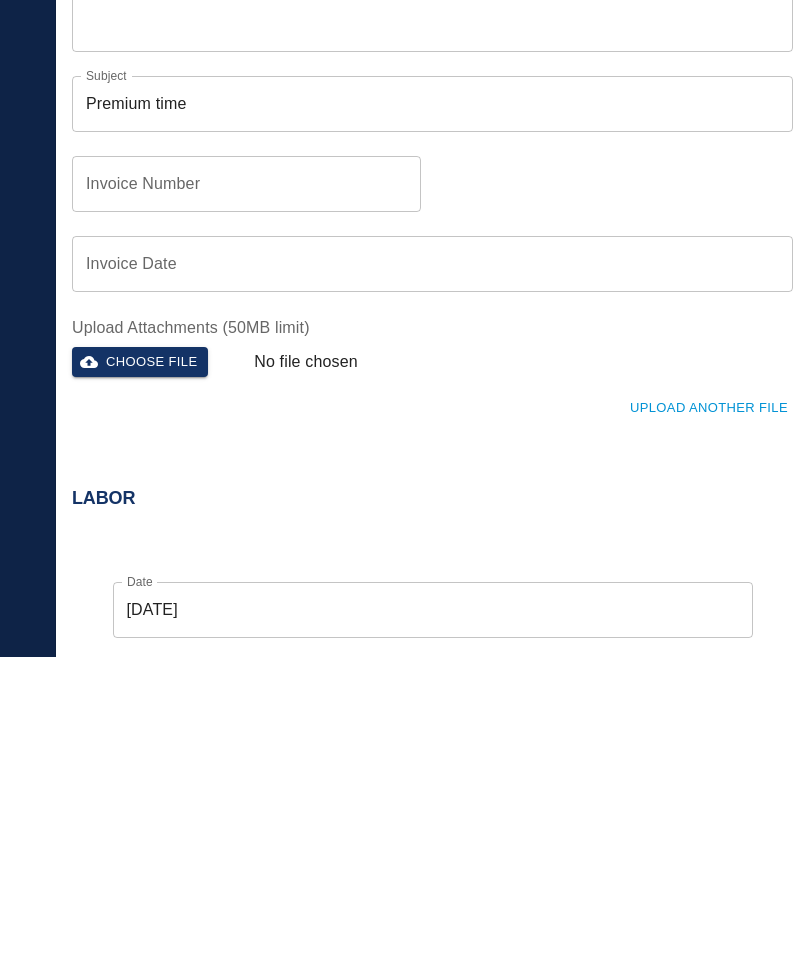 scroll, scrollTop: 728, scrollLeft: 0, axis: vertical 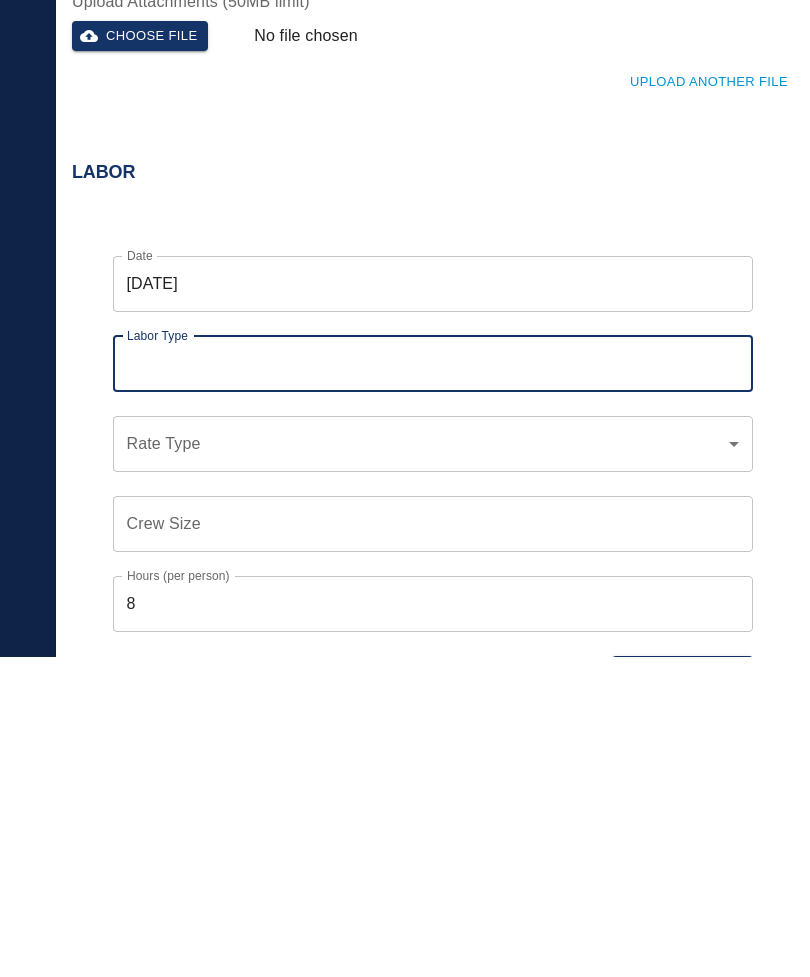 click on "Labor Type" at bounding box center [433, 684] 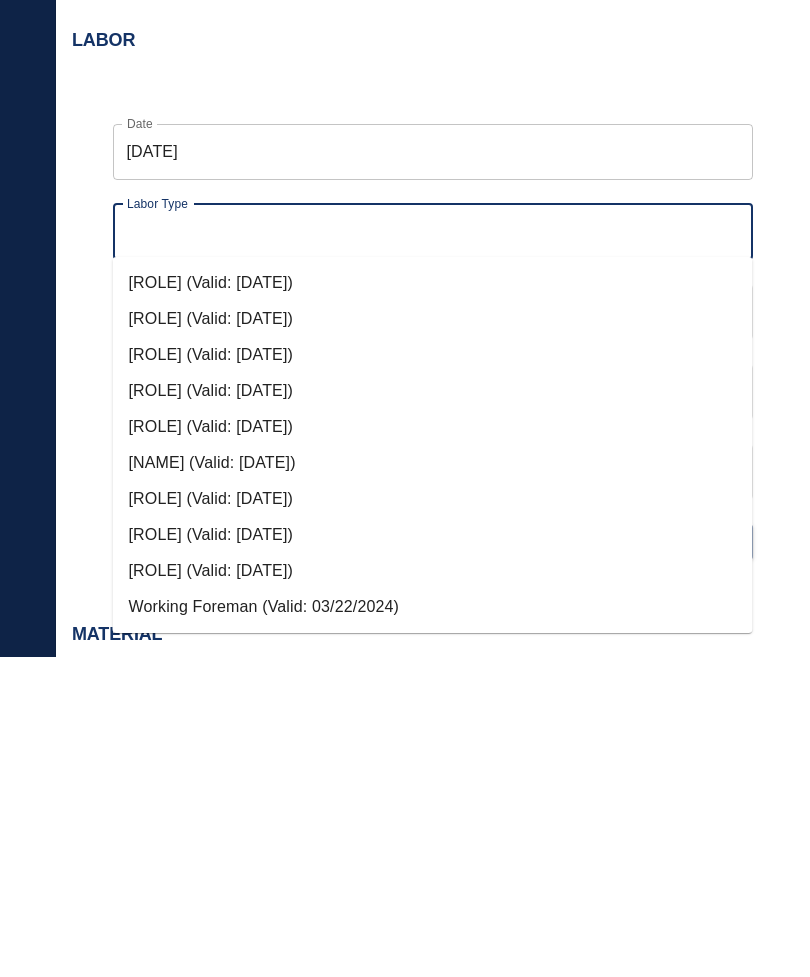 scroll, scrollTop: 862, scrollLeft: 0, axis: vertical 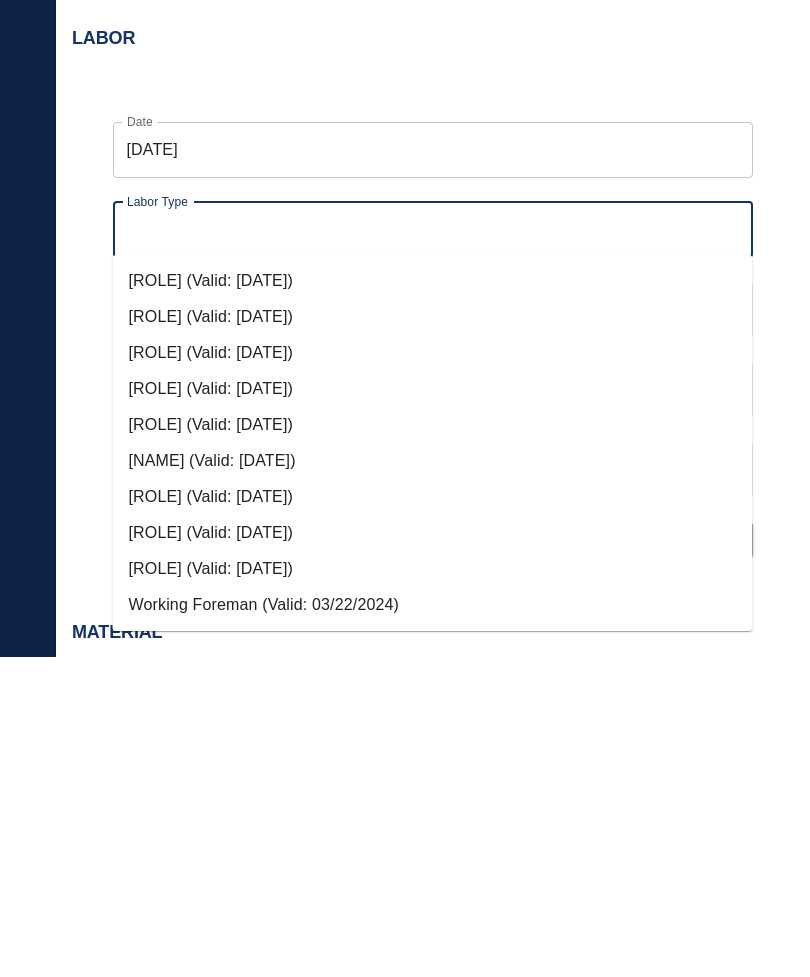click on "Working Foreman (Valid: 03/22/2024)" at bounding box center (433, 925) 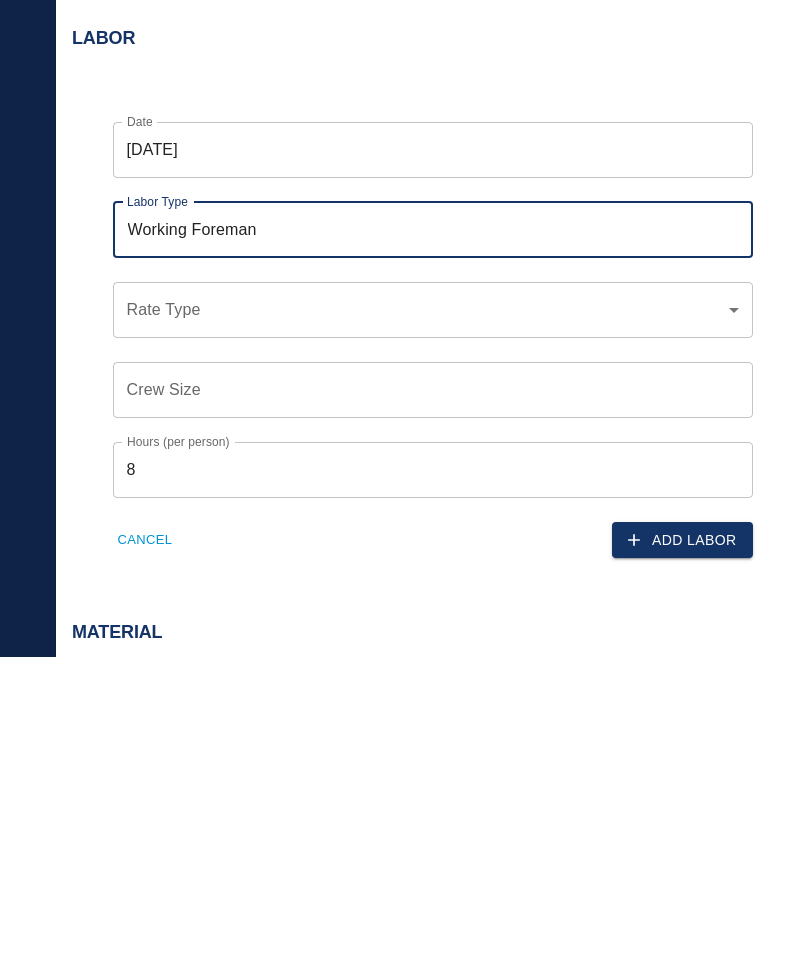click on "Home 111 Mass Ave Renovation Tickets Daily Reports Powered By Terms of Service  |  Privacy Policy Add Ticket Ticket Number Ticket Number PCO Number PCO Number Start Date  07/12/2025 Start Date  End Date End Date Work Description x Work Description Description Required Notes Premium time for GU 111 mass  x Notes Subject Premium time Subject Invoice Number Invoice Number Invoice Date Invoice Date Upload Attachments (50MB limit) Choose file No file chosen Upload Another File Labor Date 07/12/2025 Date Labor Type Working Foreman Labor Type Rate Type ​ Rate Type Crew Size Crew Size Hours (per person) 8 Hours (per person) Cancel Add Labor Material Add New Equipment Add New Cancel Create Ticket Pedro Gomez pgomez@hardestyconcrete.com Integrations Edit Profile Logout" at bounding box center (405, -374) 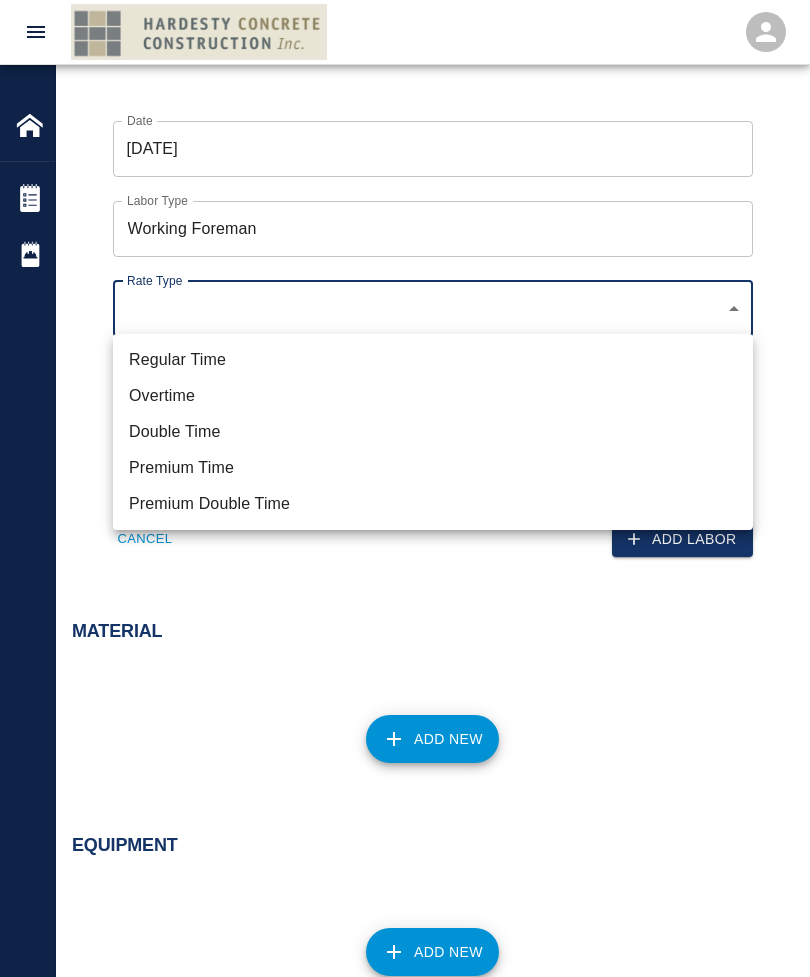 click on "Overtime" at bounding box center (433, 396) 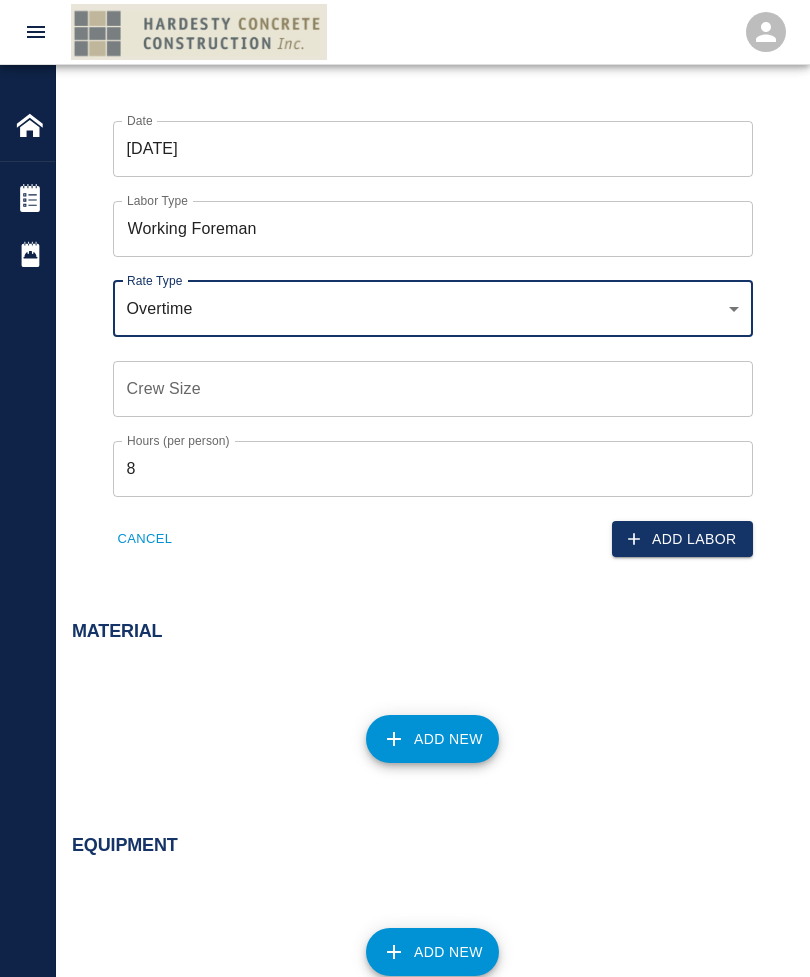 click on "Crew Size Crew Size" at bounding box center [433, 389] 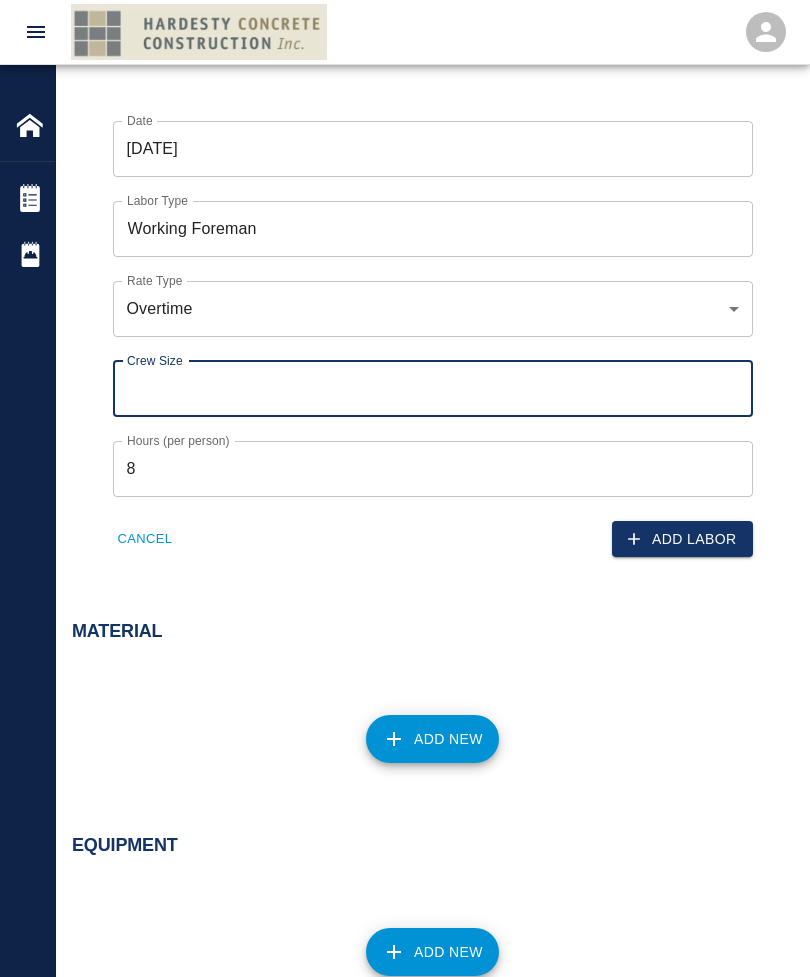 scroll, scrollTop: 1182, scrollLeft: 0, axis: vertical 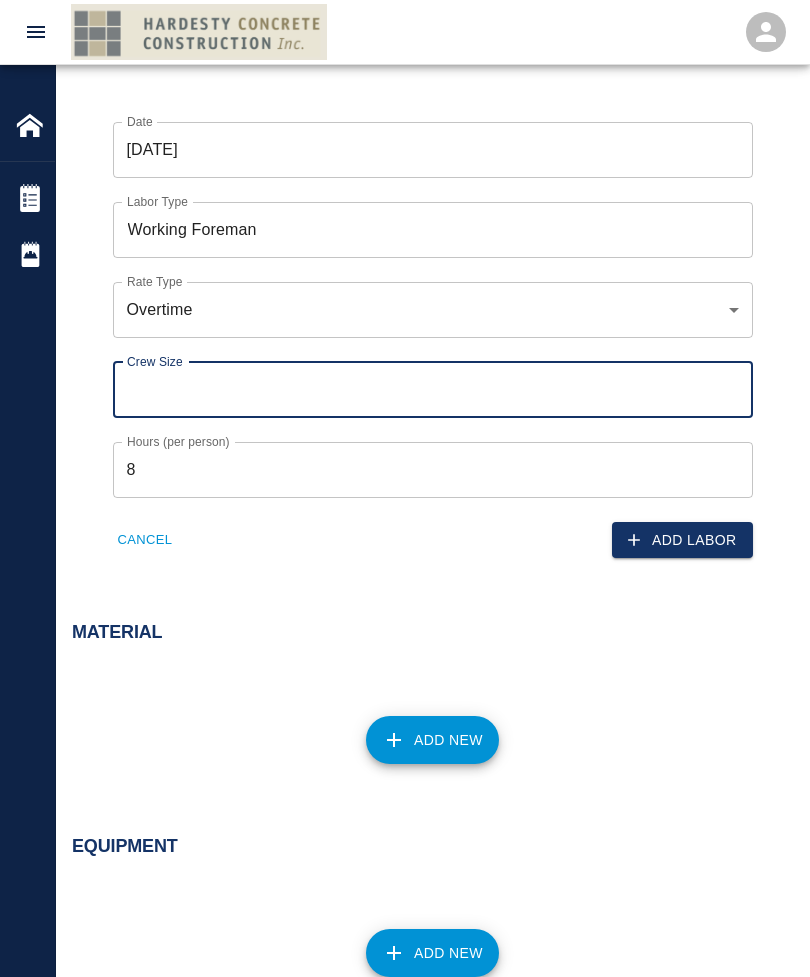 type on "1" 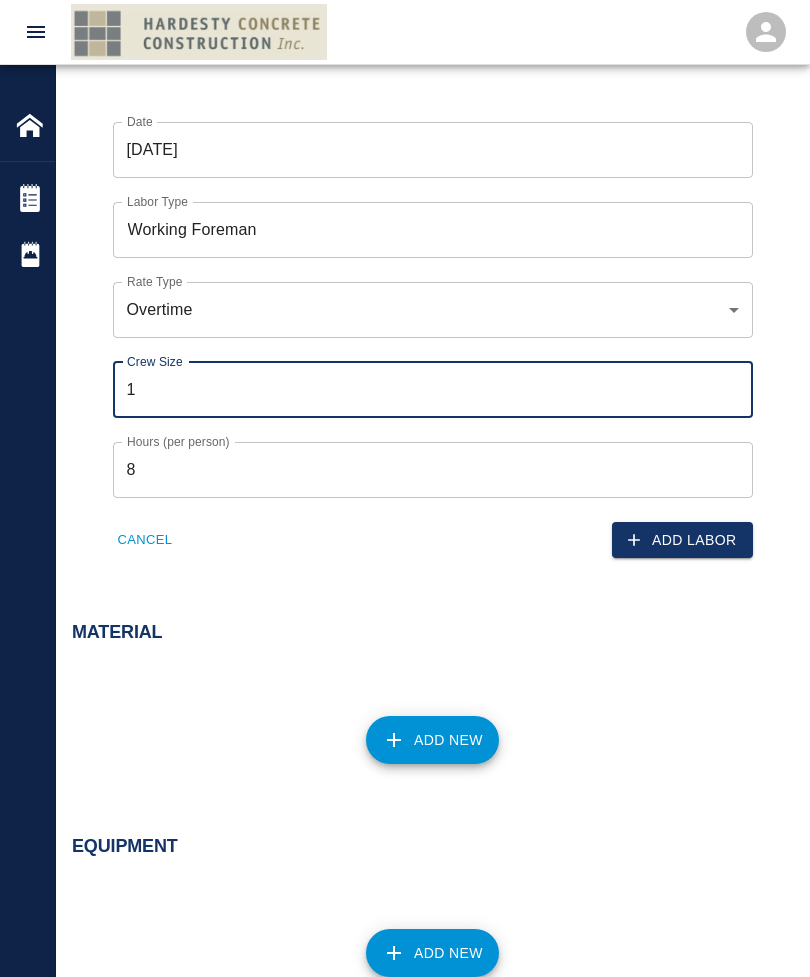 click on "Add Labor" at bounding box center [682, 540] 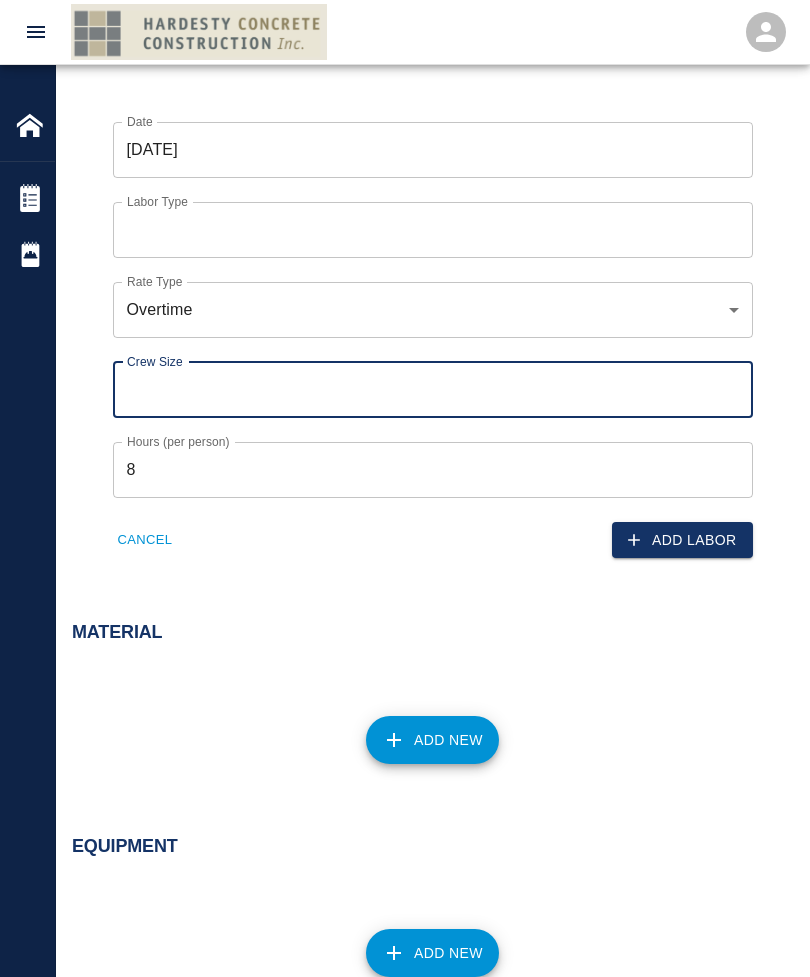 scroll, scrollTop: 1106, scrollLeft: 0, axis: vertical 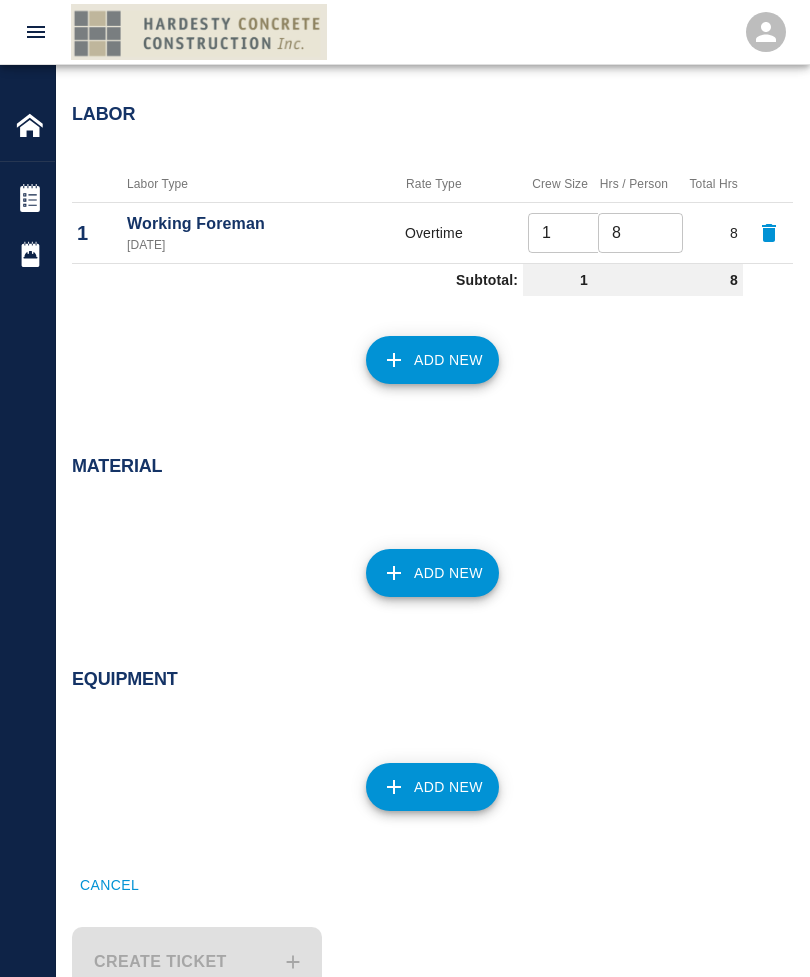 click on "Add New" at bounding box center [432, 360] 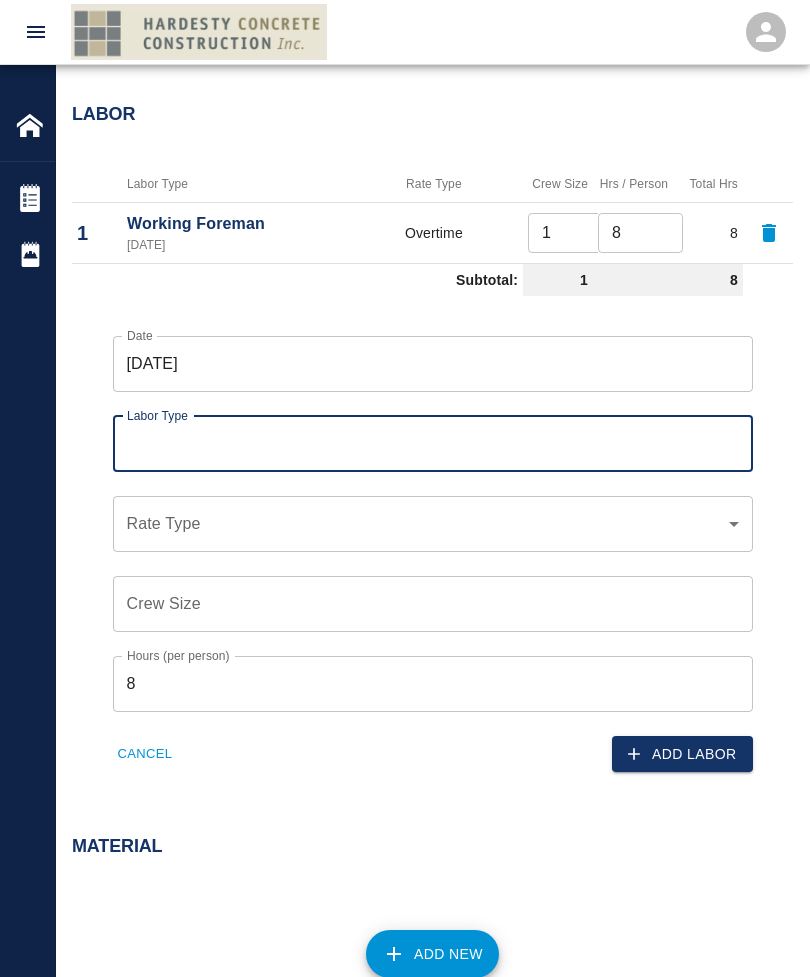 click on "Labor Type" at bounding box center (433, 444) 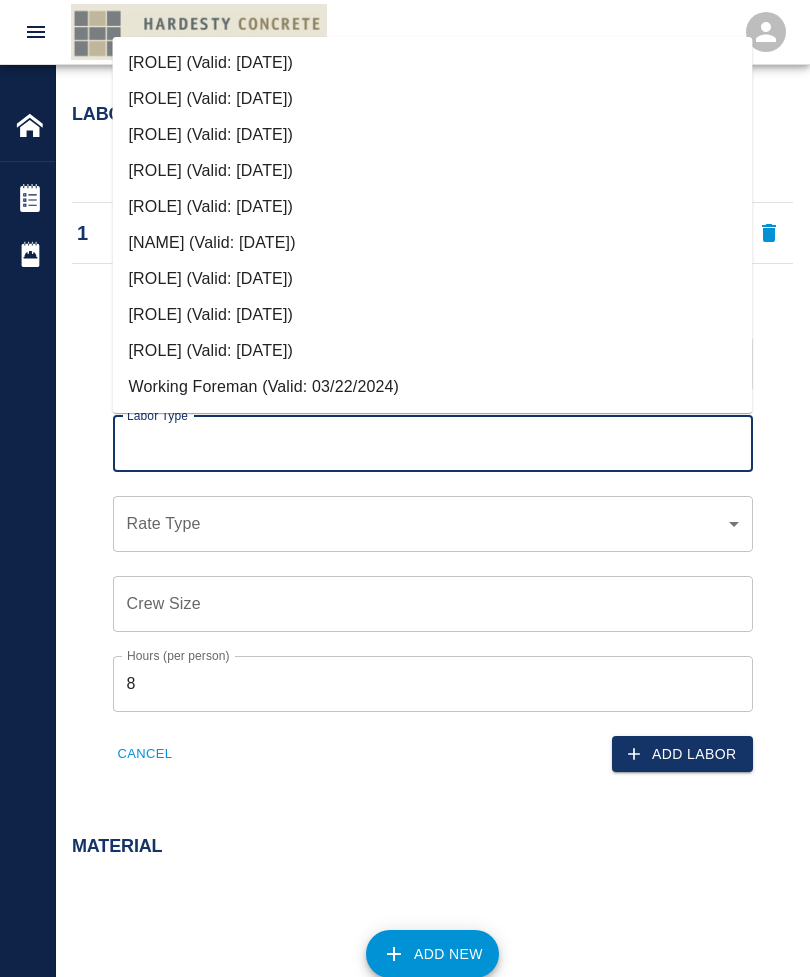 click on "Carpenter (Valid: 03/22/2024)" at bounding box center (433, 99) 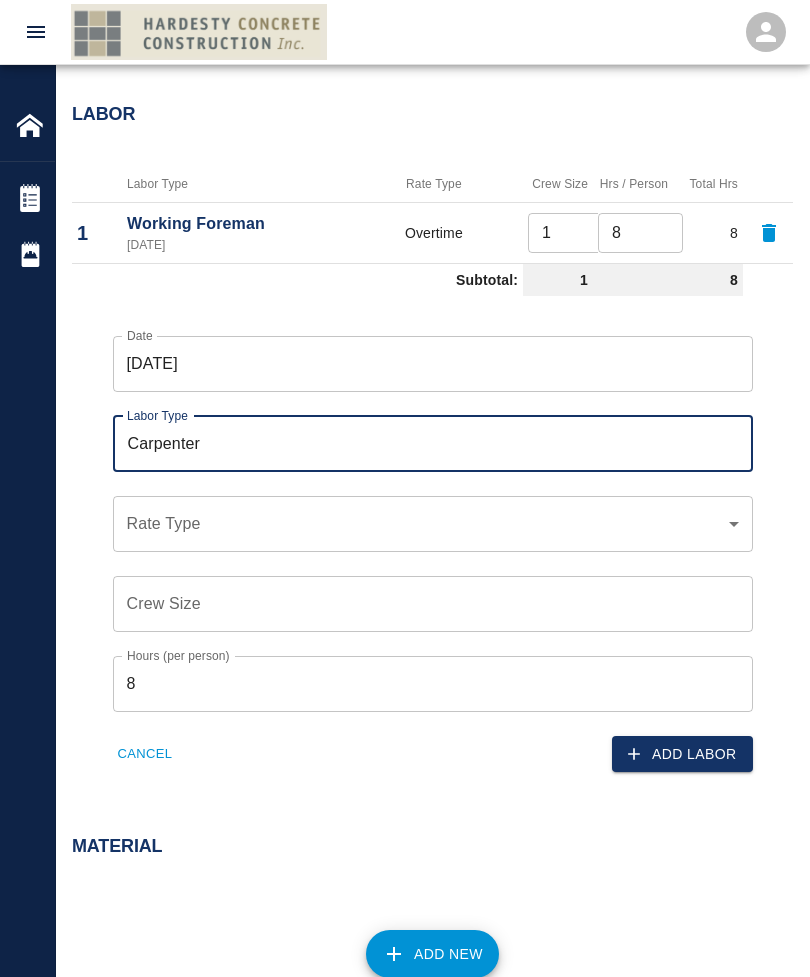 click on "Home 111 Mass Ave Renovation Tickets Daily Reports Powered By Terms of Service  |  Privacy Policy Add Ticket Ticket Number Ticket Number PCO Number PCO Number Start Date  07/12/2025 Start Date  End Date End Date Work Description x Work Description Description Required Notes Premium time for GU 111 mass  x Notes Subject Premium time Subject Invoice Number Invoice Number Invoice Date Invoice Date Upload Attachments (50MB limit) Choose file No file chosen Upload Another File Labor Labor Type Rate Type Crew Size Hrs / Person Total Hrs 1 Working Foreman 07/12/2025 Overtime 1 ​ 8 ​ 8 Subtotal: 1 8 Date 07/12/2025 Date Labor Type Carpenter Labor Type Rate Type ​ Rate Type Crew Size Crew Size Hours (per person) 8 Hours (per person) Cancel Add Labor Material Add New Equipment Add New Cancel Create Ticket Pedro Gomez pgomez@hardestyconcrete.com Integrations Edit Profile Logout" at bounding box center (405, -618) 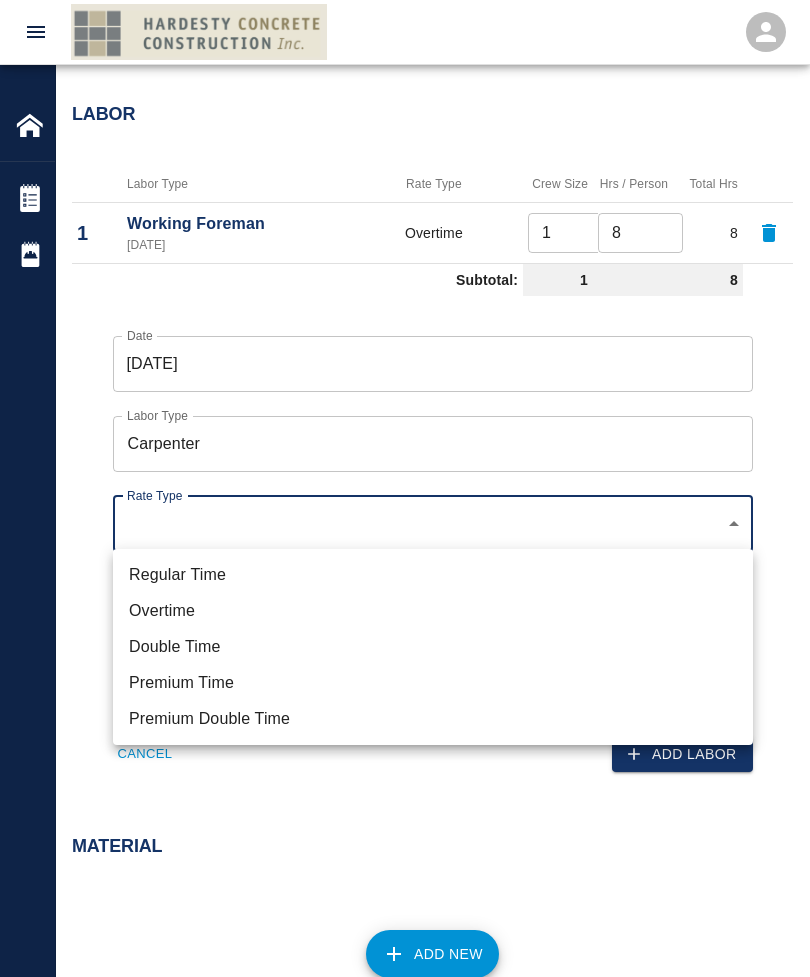 click on "Overtime" at bounding box center [433, 611] 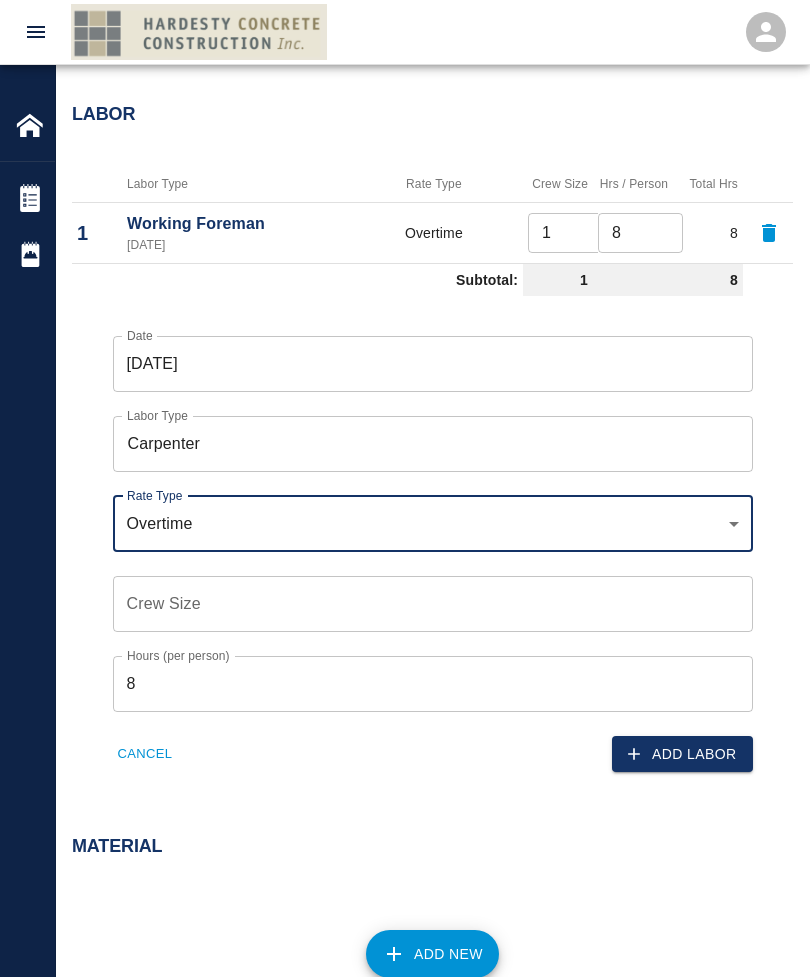 click on "Crew Size Crew Size" at bounding box center [433, 604] 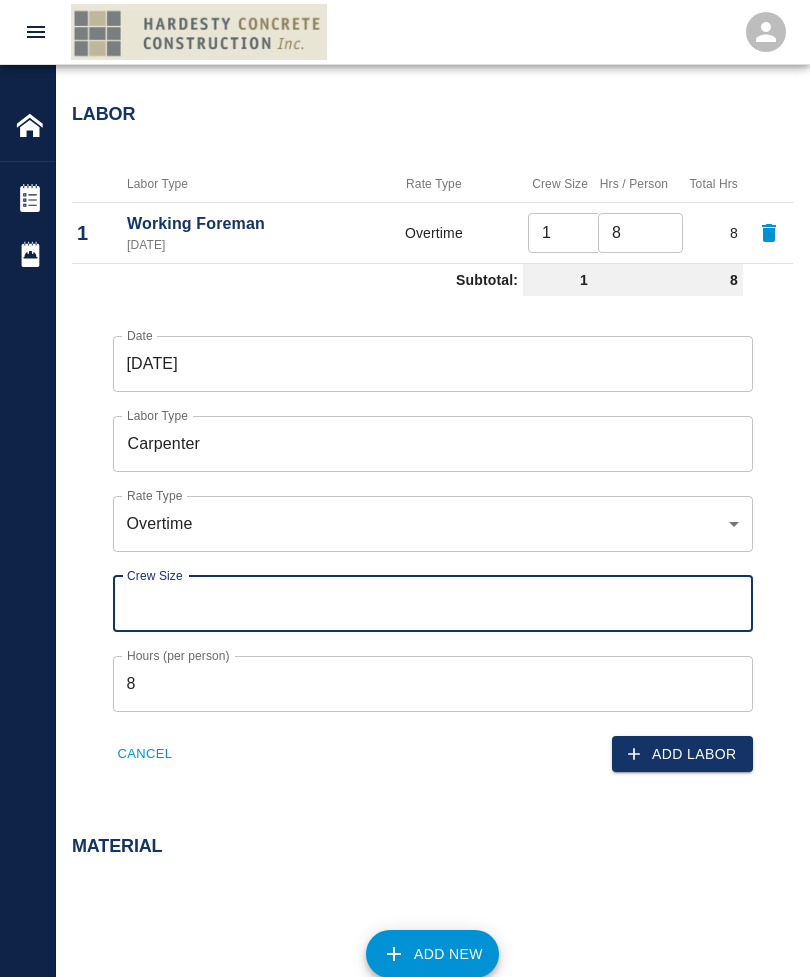 type on "2" 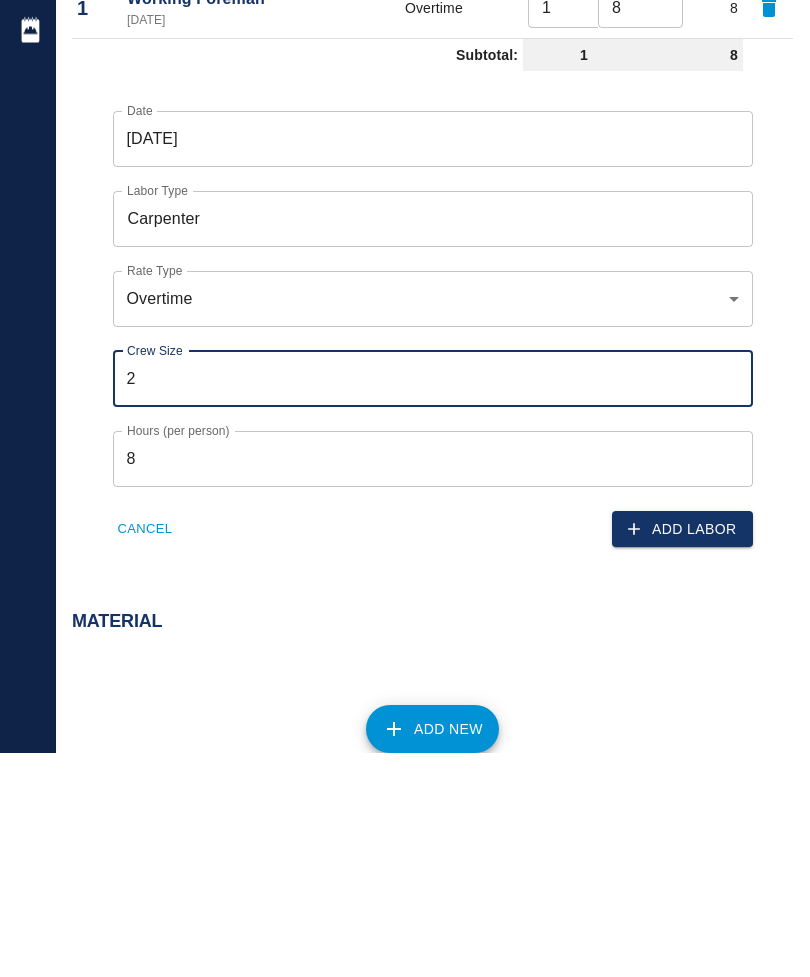 click on "Add Labor" at bounding box center [682, 754] 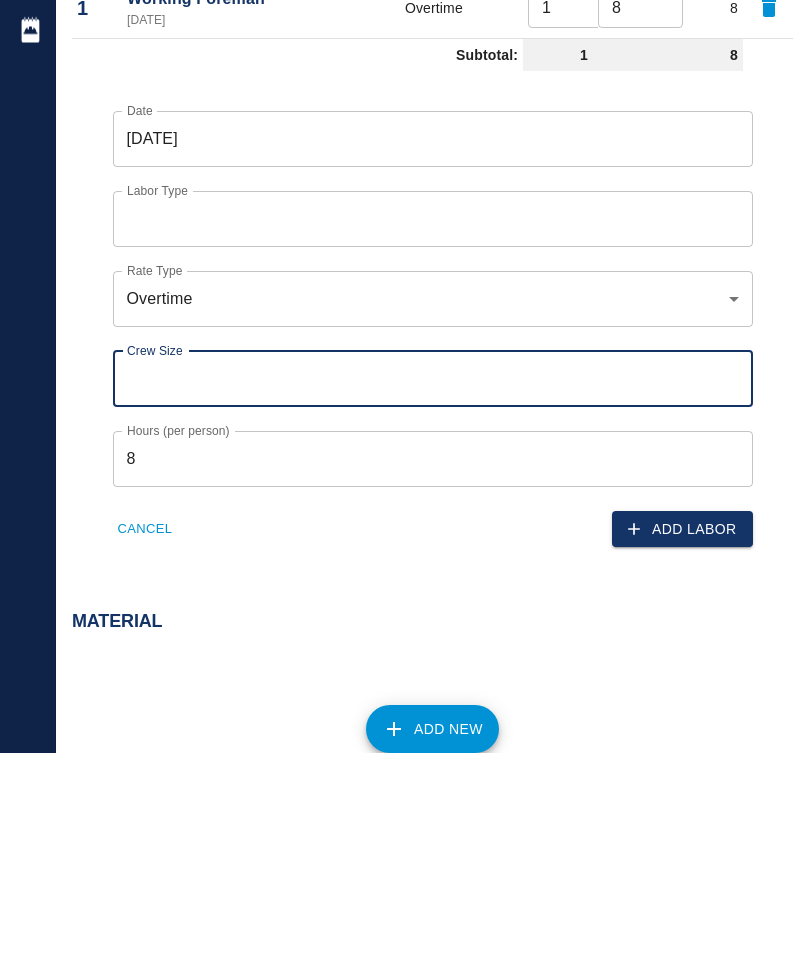 scroll, scrollTop: 1167, scrollLeft: 0, axis: vertical 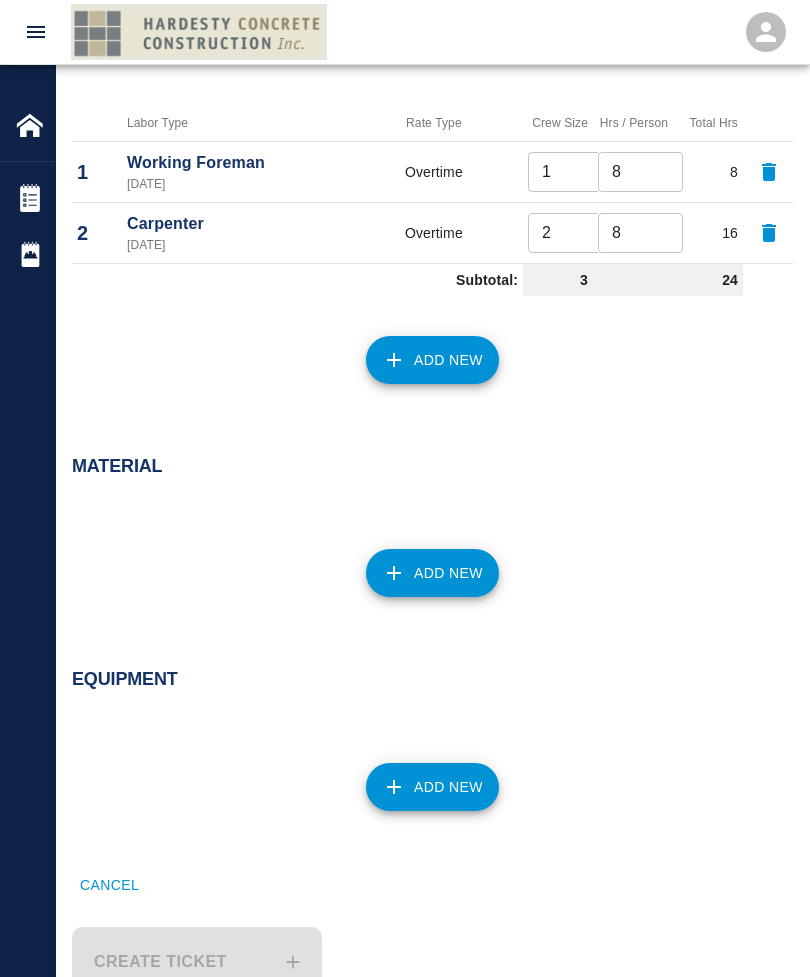click on "Equipment" at bounding box center [420, 668] 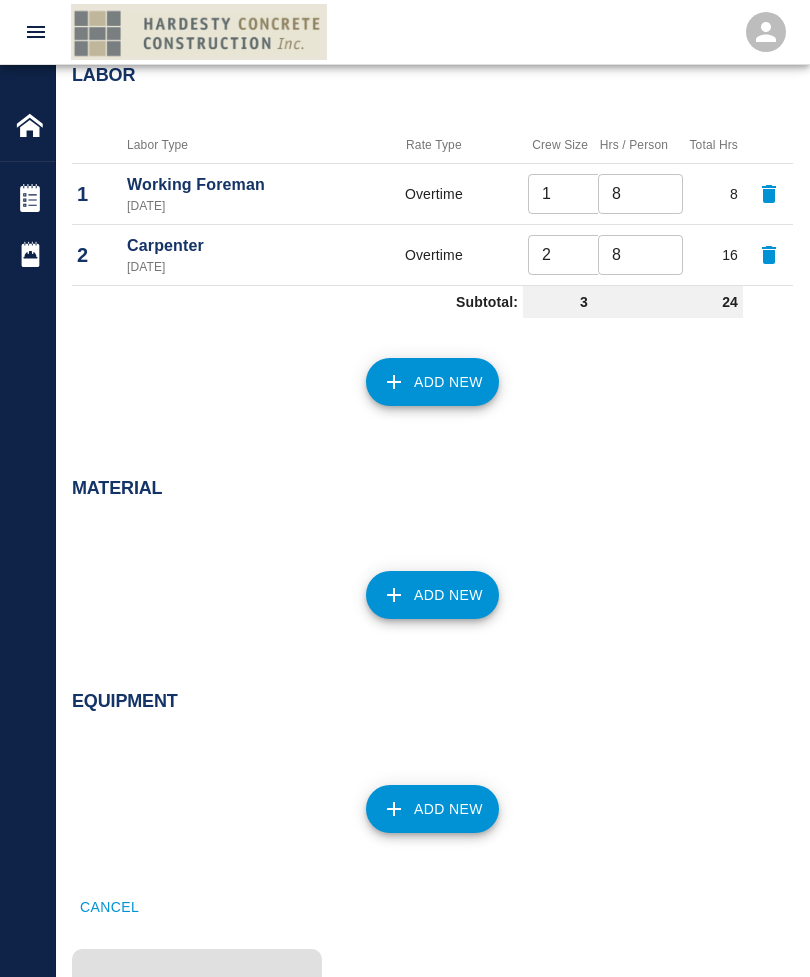 scroll, scrollTop: 1167, scrollLeft: 0, axis: vertical 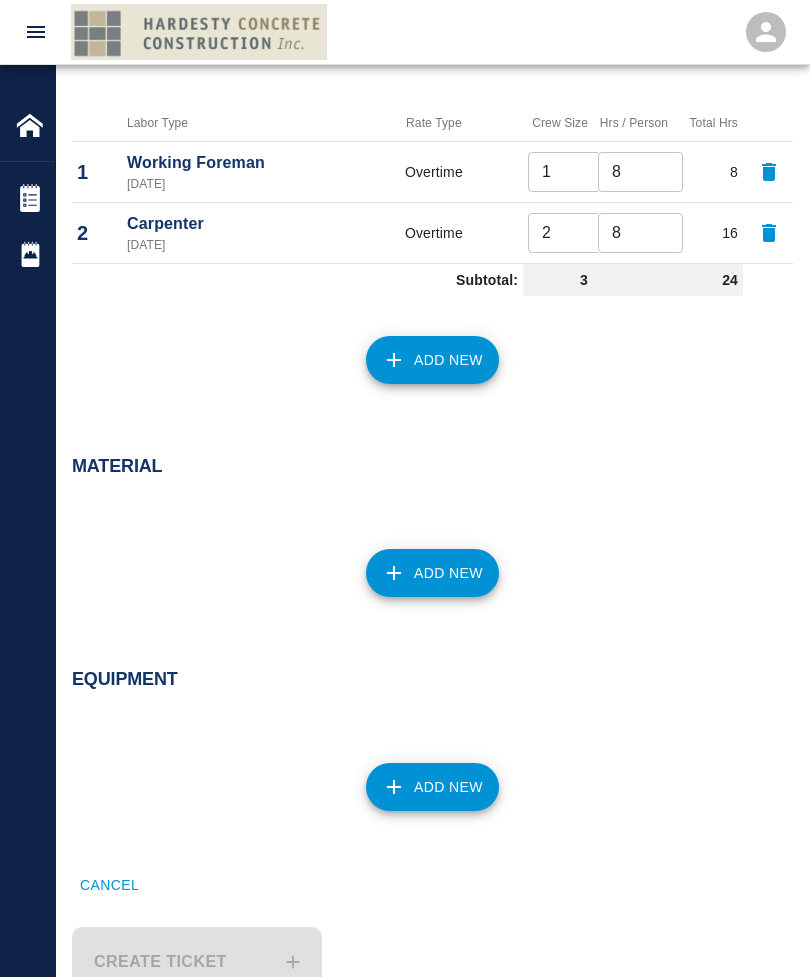 click on "Add New" at bounding box center [432, 787] 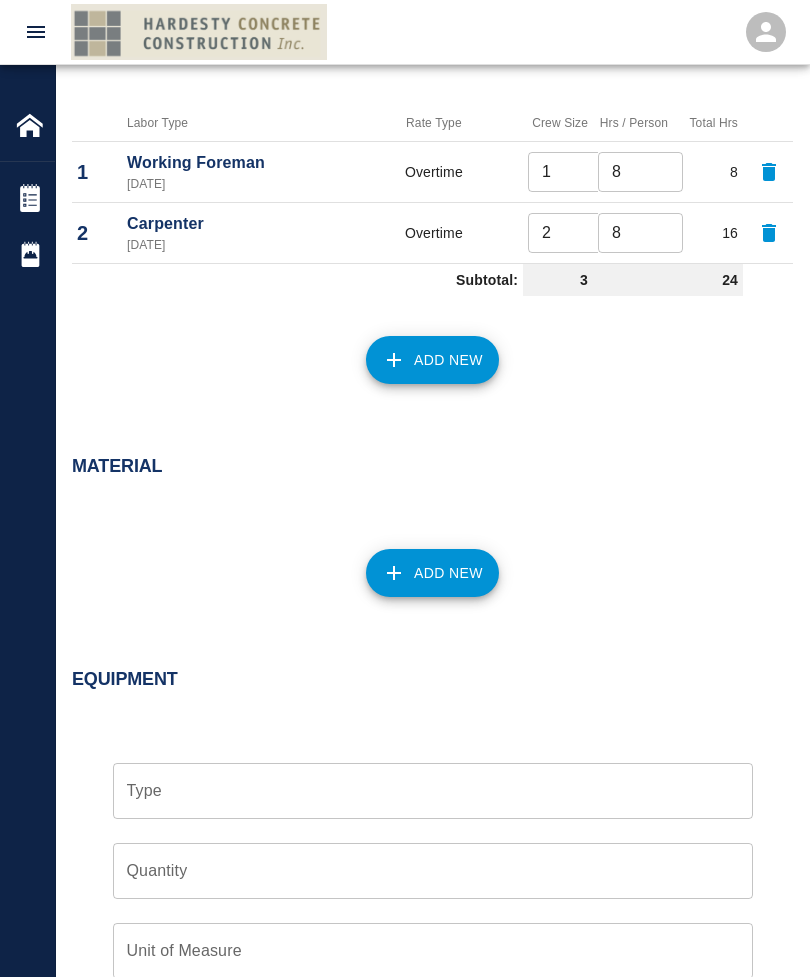 click on "Add New" at bounding box center [420, 561] 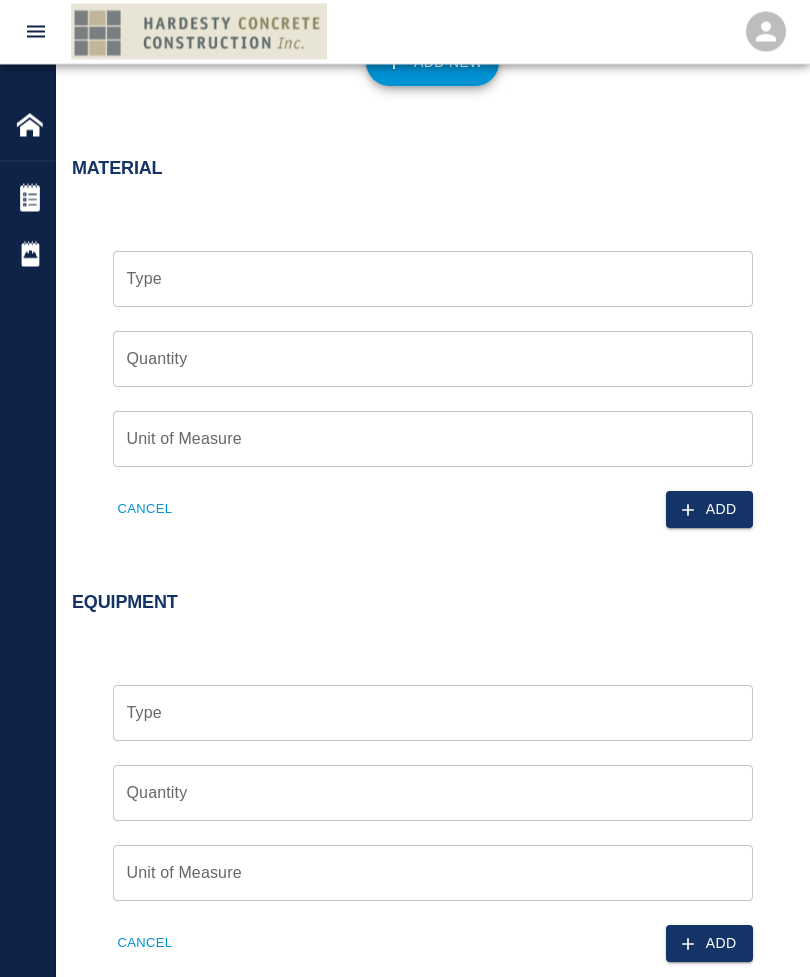 scroll, scrollTop: 1607, scrollLeft: 0, axis: vertical 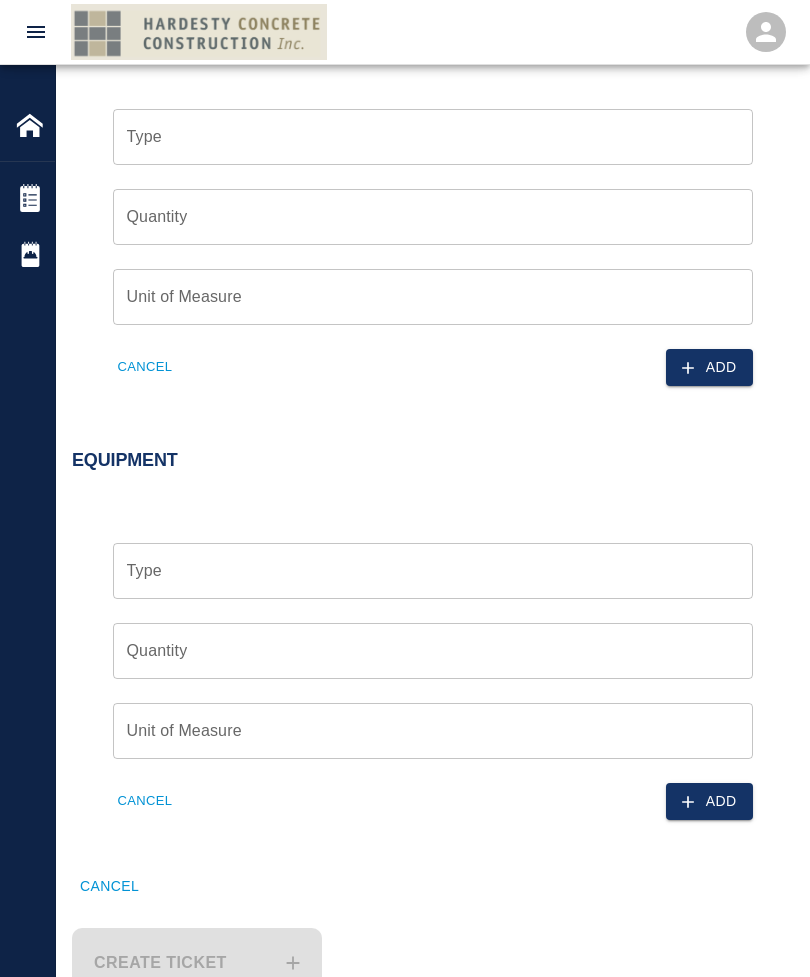 click on "Cancel" at bounding box center [145, 801] 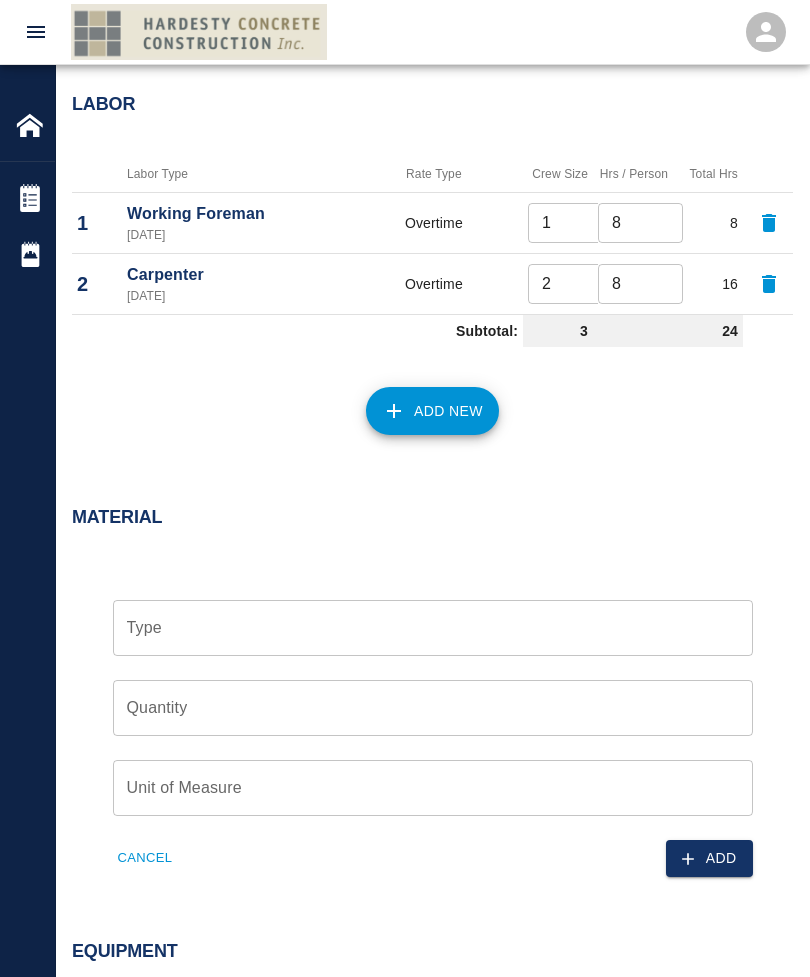 scroll, scrollTop: 1122, scrollLeft: 0, axis: vertical 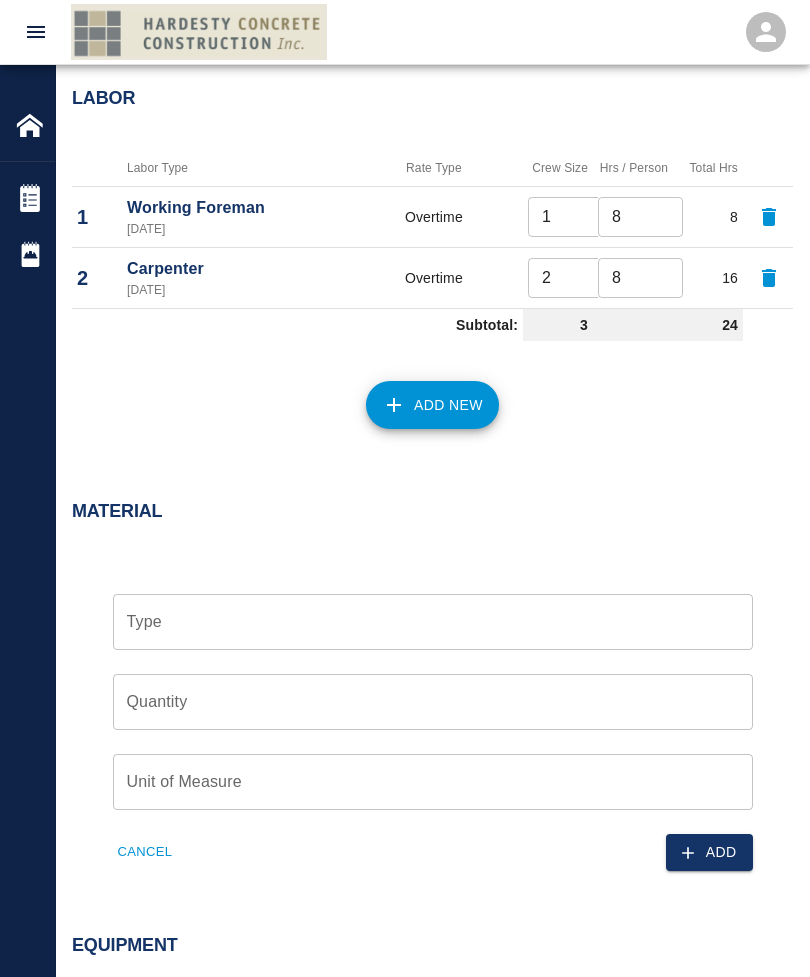 click on "Type" at bounding box center [433, 622] 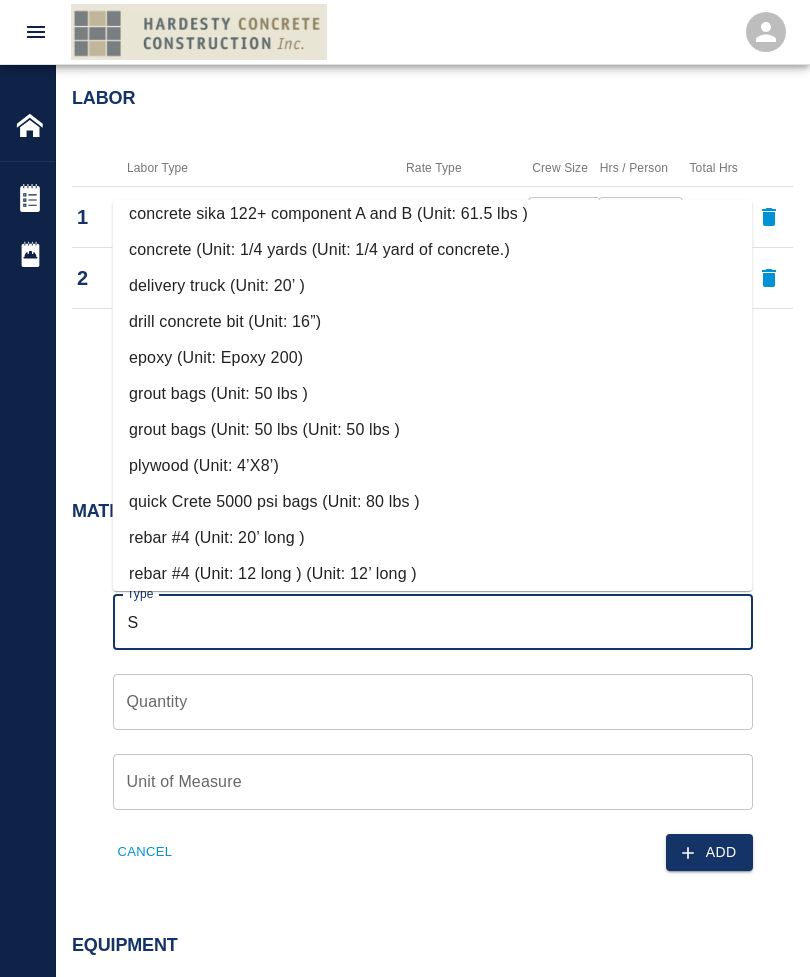 scroll, scrollTop: 0, scrollLeft: 0, axis: both 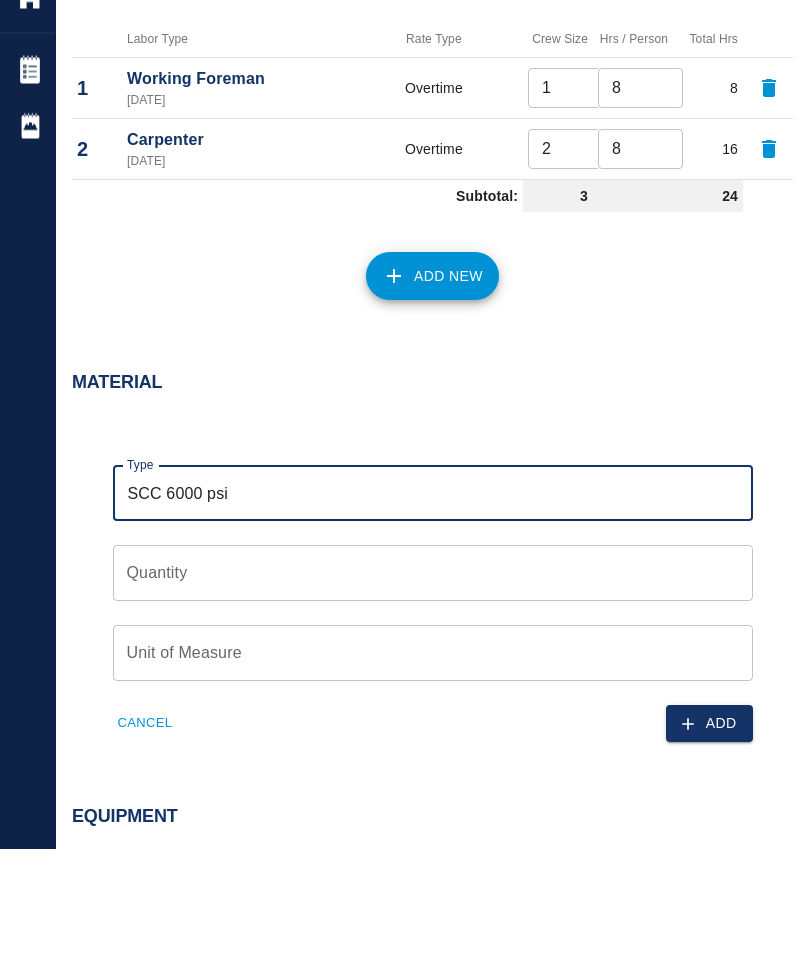 type on "SCC 6000 psi" 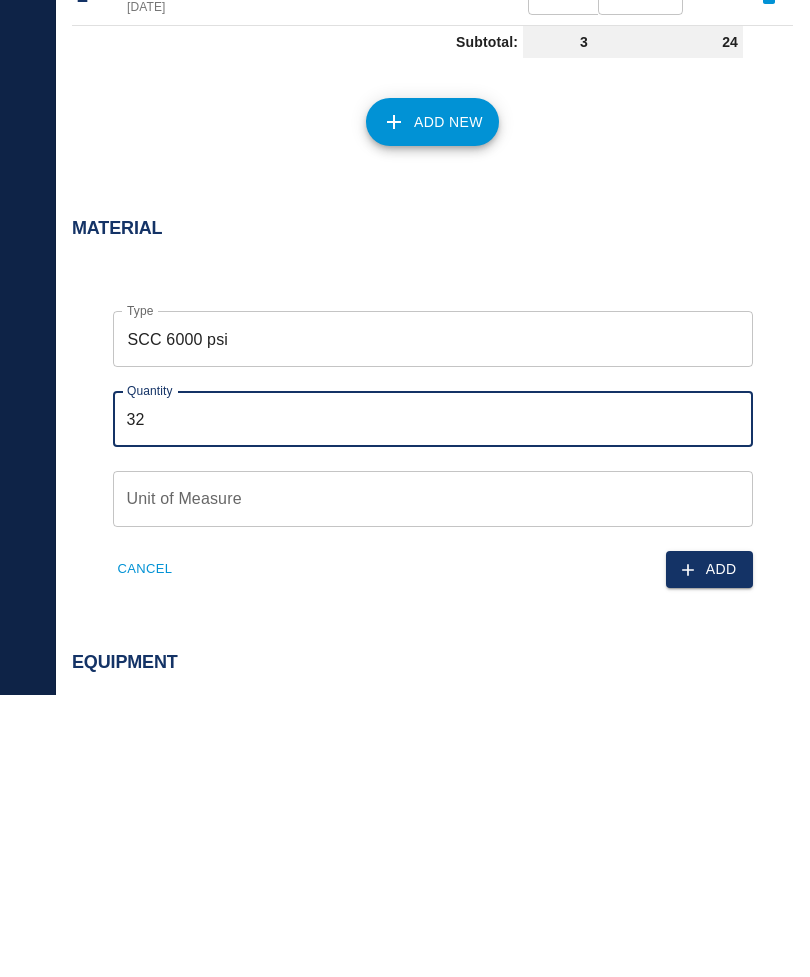 scroll, scrollTop: 1128, scrollLeft: 0, axis: vertical 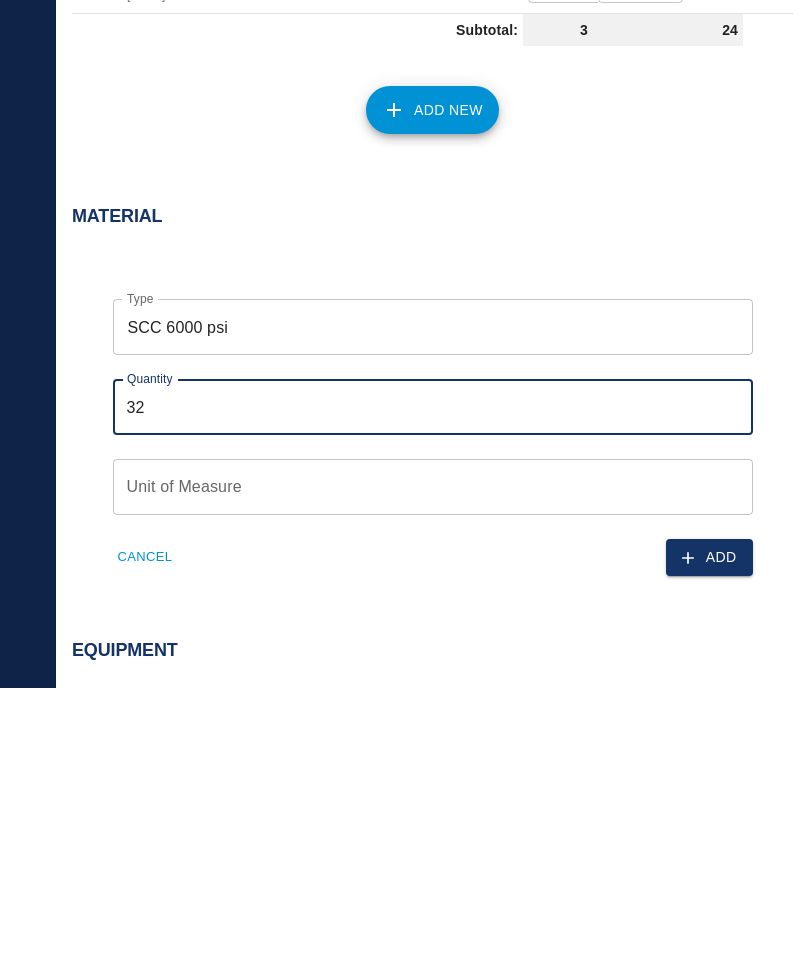 type on "32" 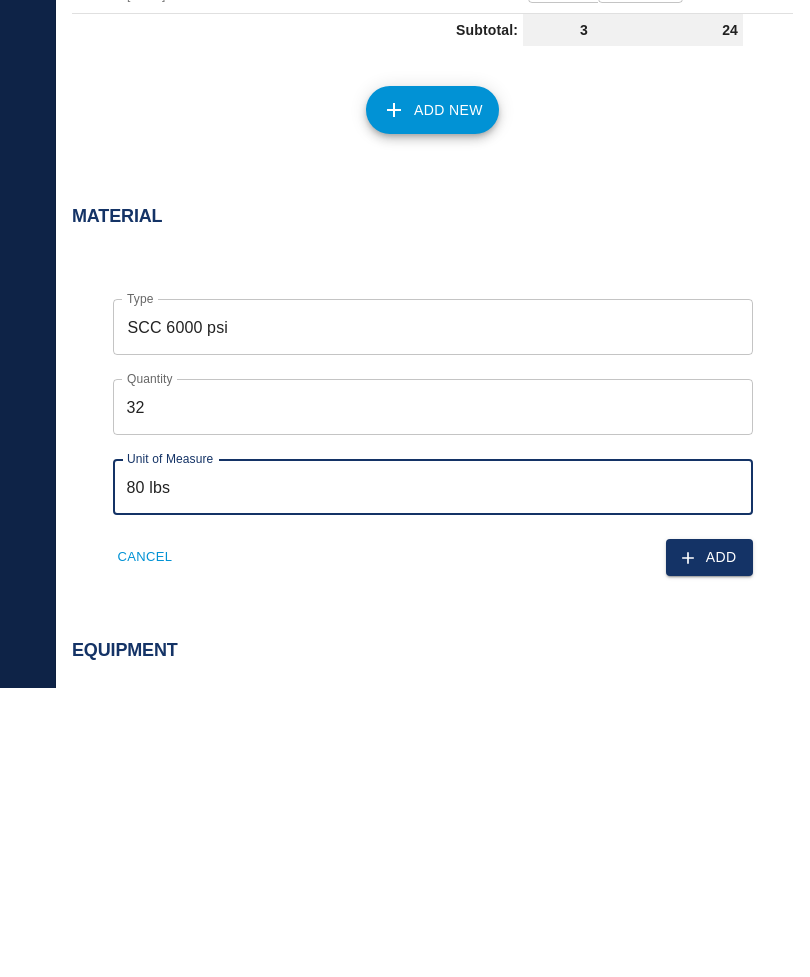 type on "80 lbs" 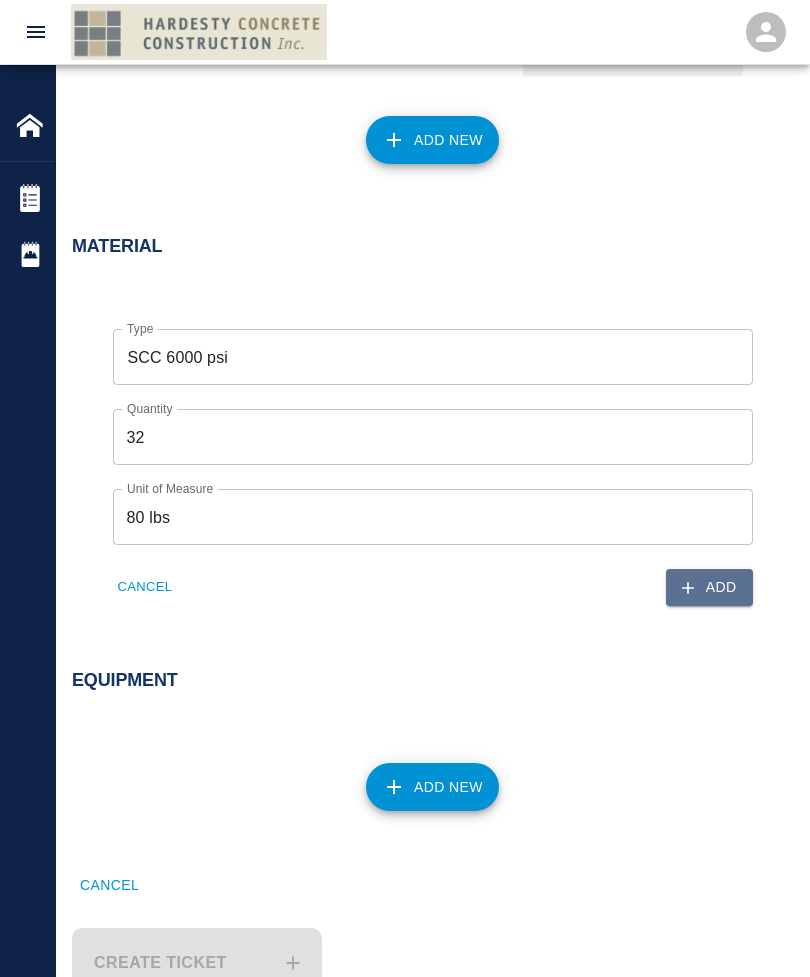 click on "Add" at bounding box center (709, 587) 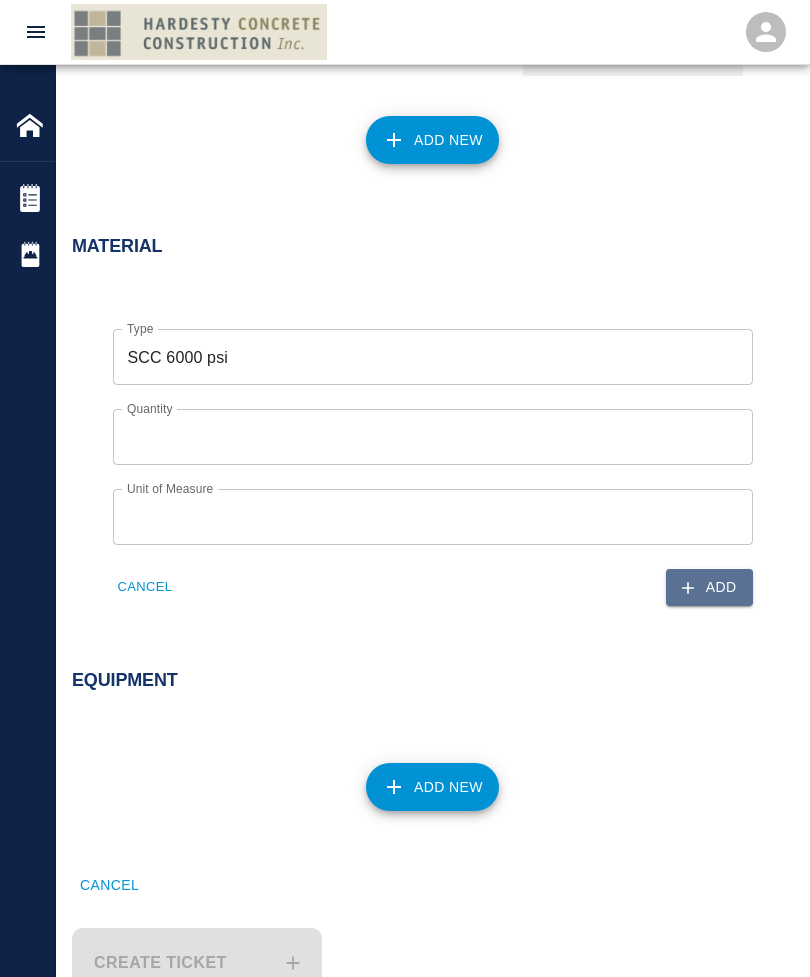 scroll, scrollTop: 1273, scrollLeft: 0, axis: vertical 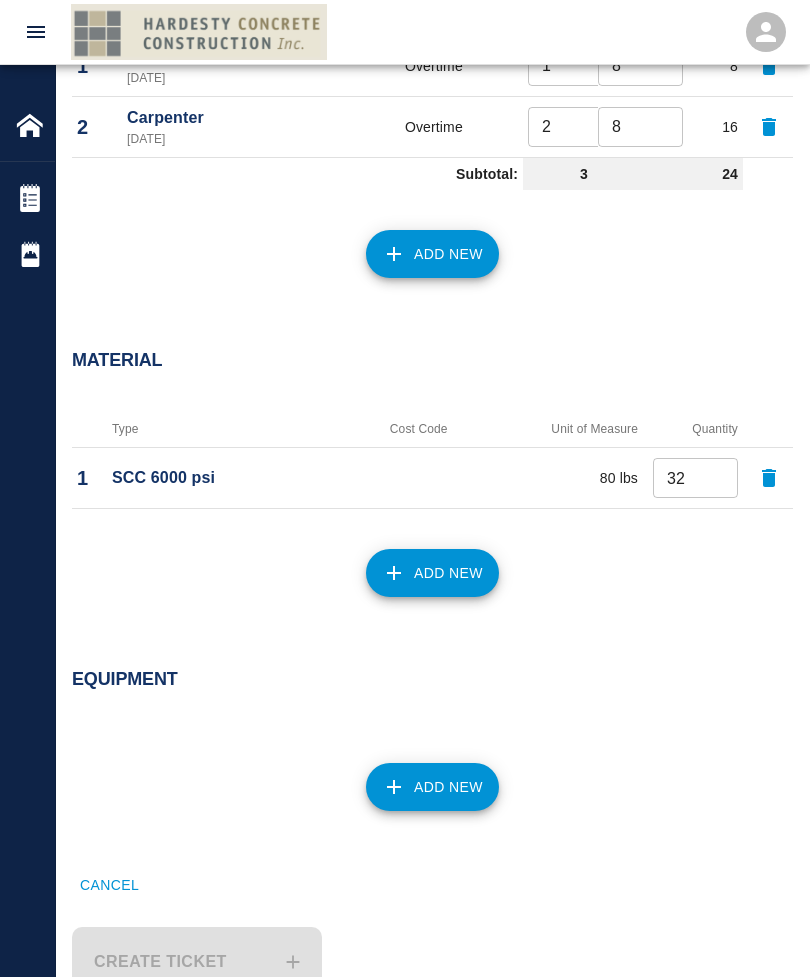click on "Add New" at bounding box center (432, 787) 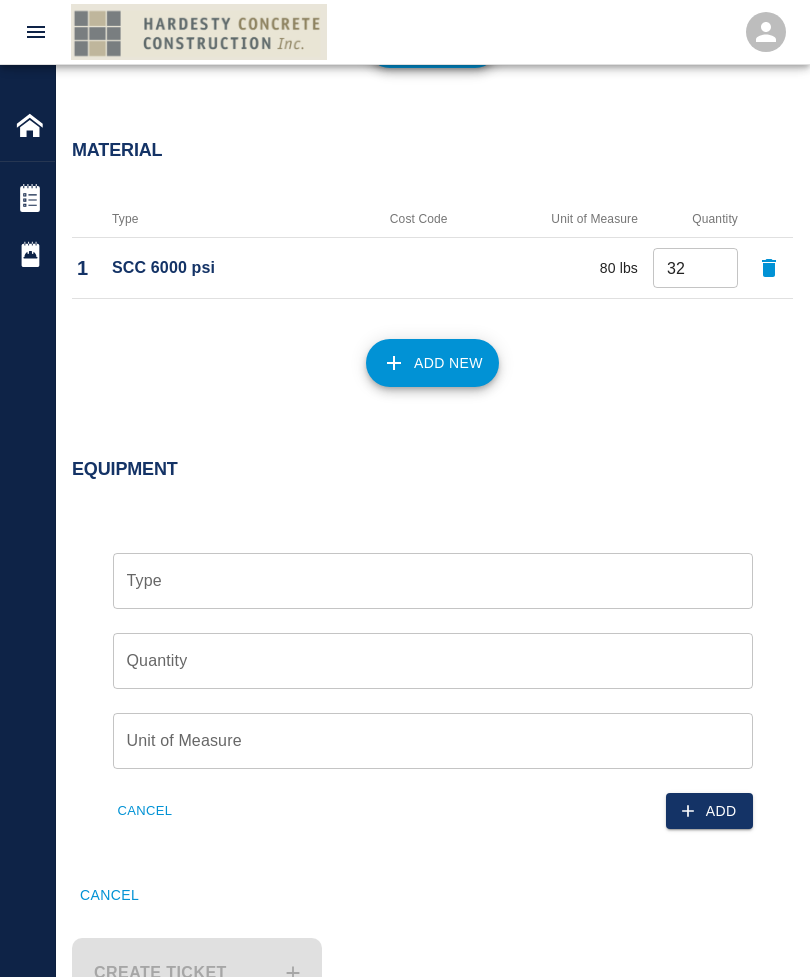 scroll, scrollTop: 1493, scrollLeft: 0, axis: vertical 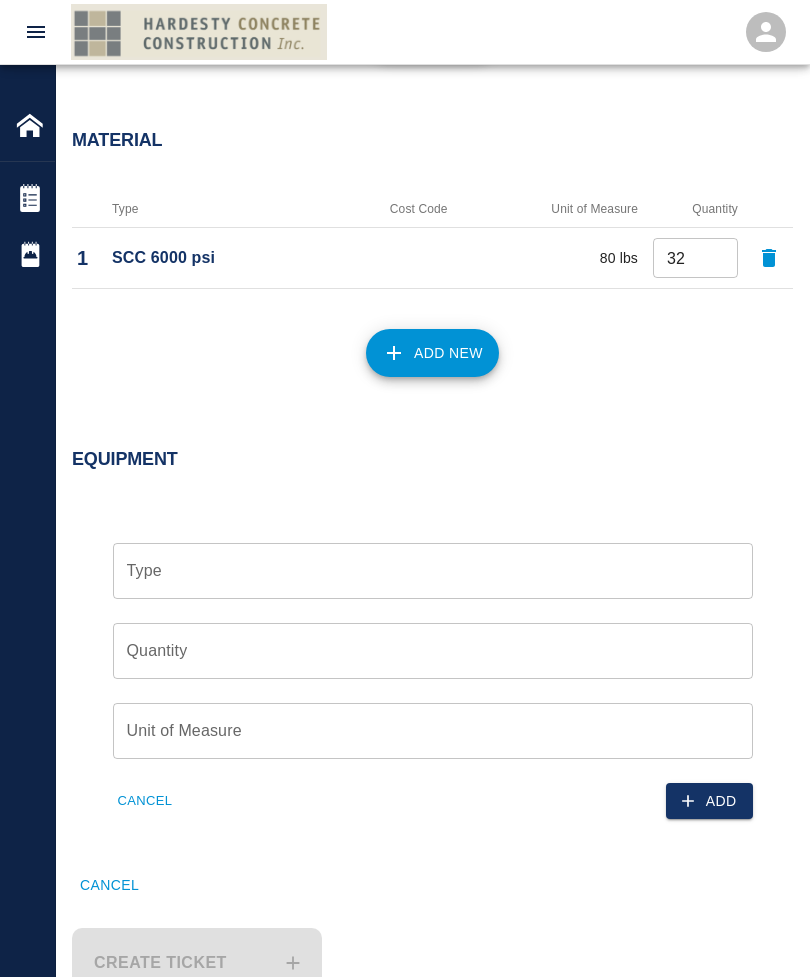 click on "Type" at bounding box center (433, 571) 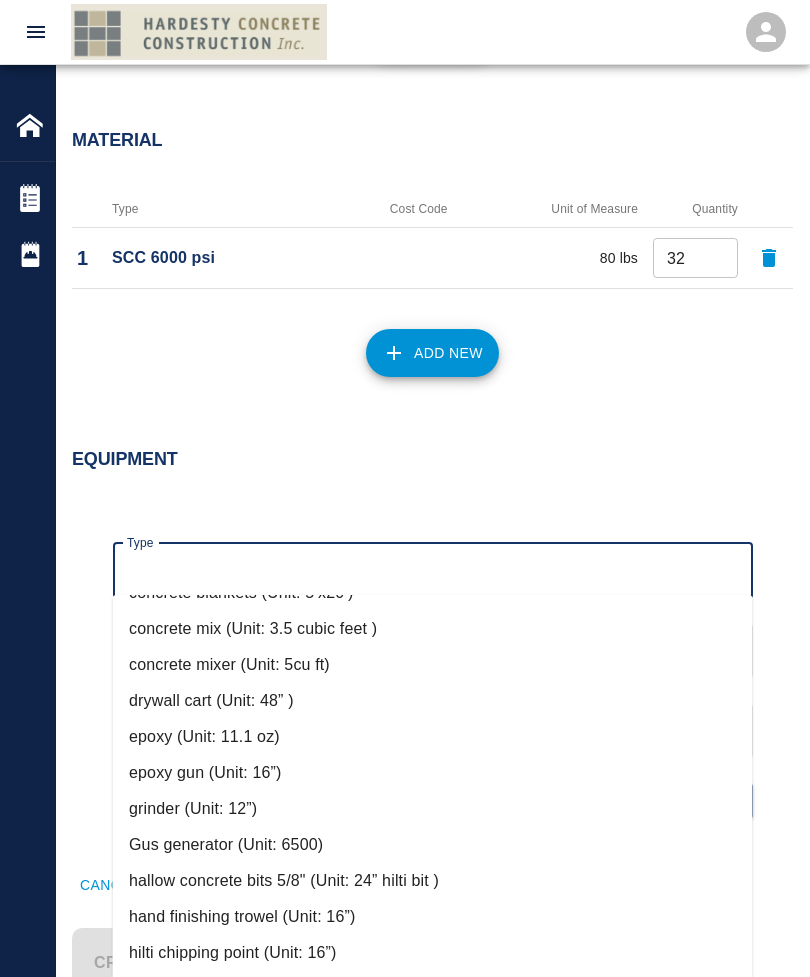 scroll, scrollTop: 650, scrollLeft: 0, axis: vertical 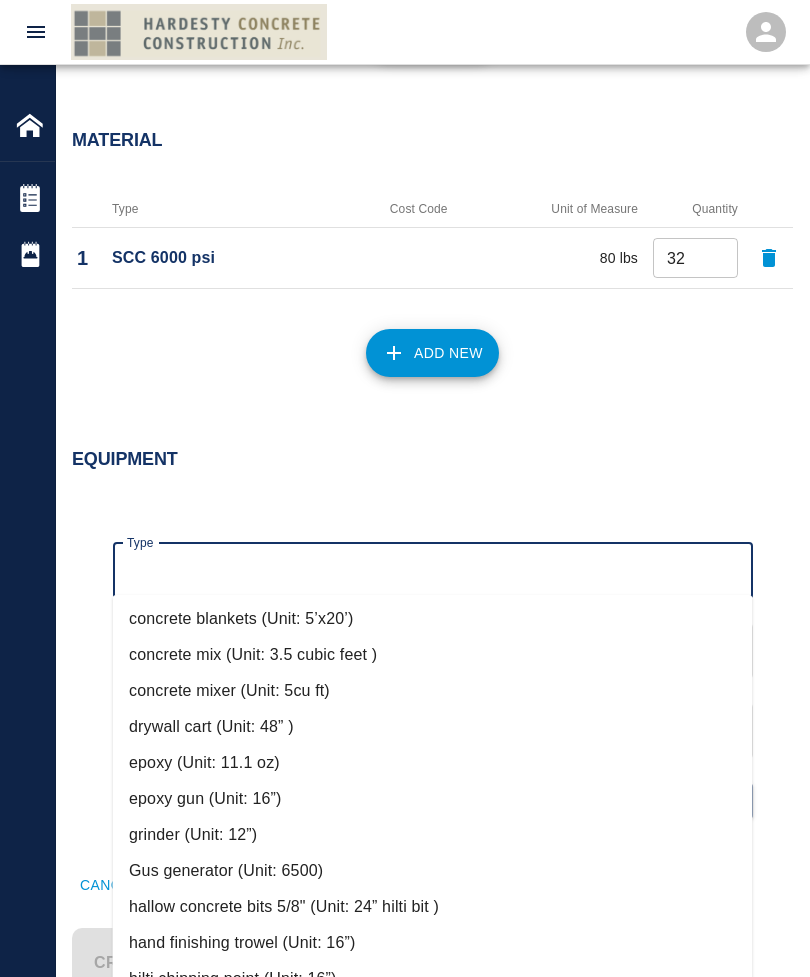 click on "concrete mixer  (Unit: 5cu ft)" at bounding box center (433, 691) 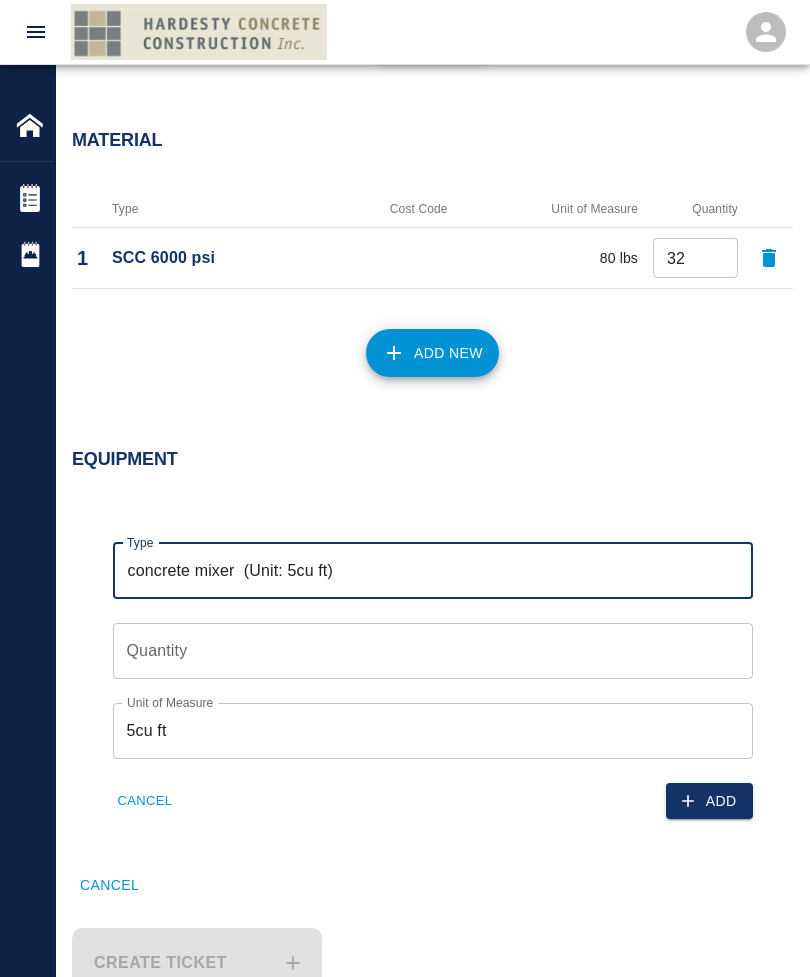 click on "Quantity Quantity" at bounding box center (433, 651) 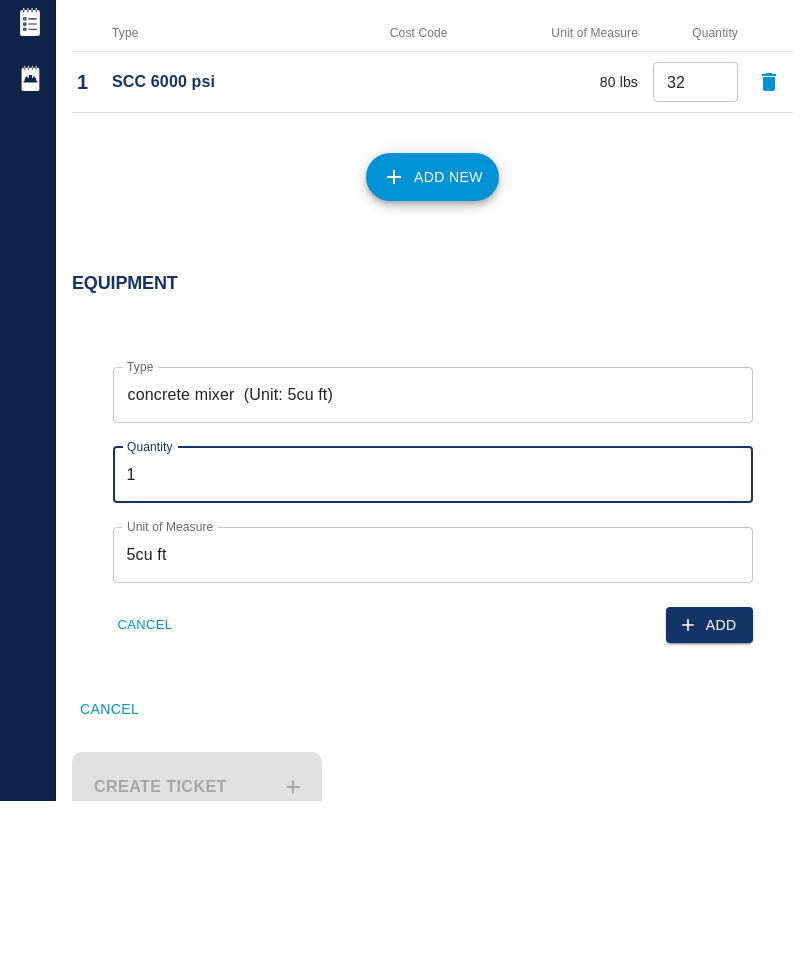 type on "1" 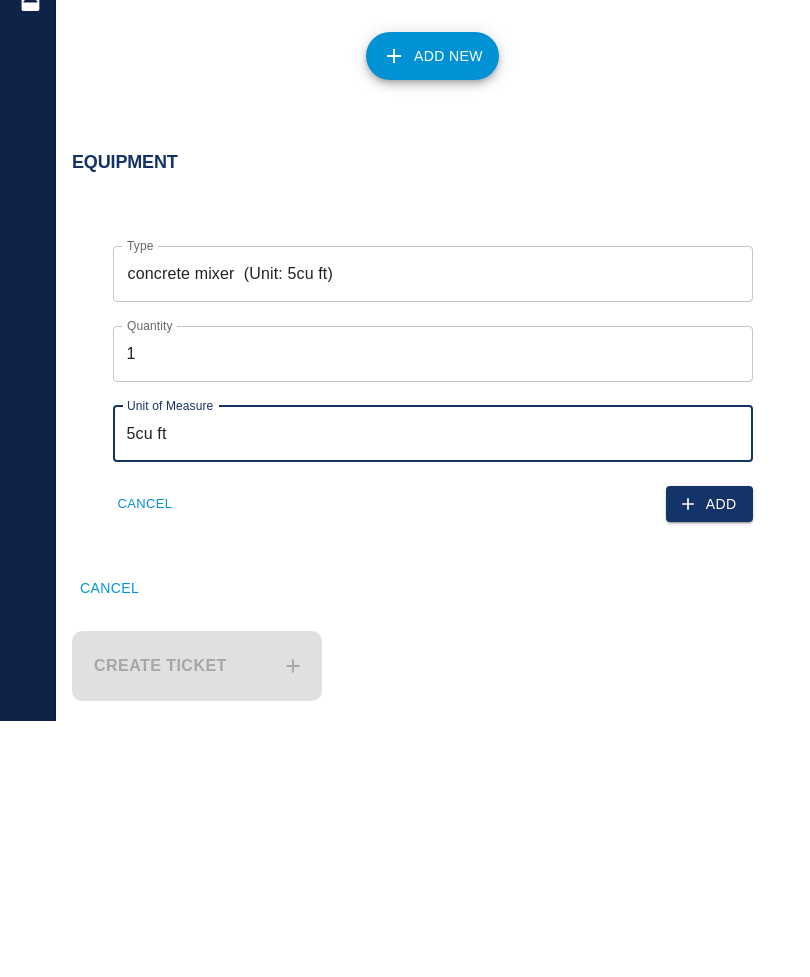scroll, scrollTop: 1557, scrollLeft: 0, axis: vertical 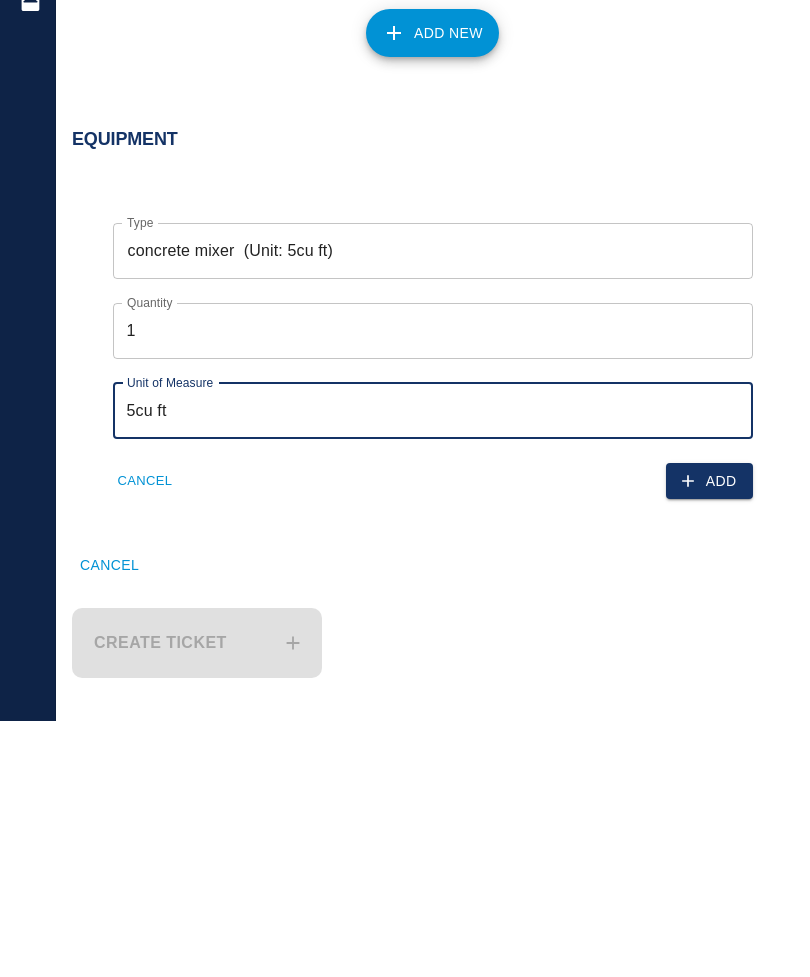 click on "Add" at bounding box center (709, 737) 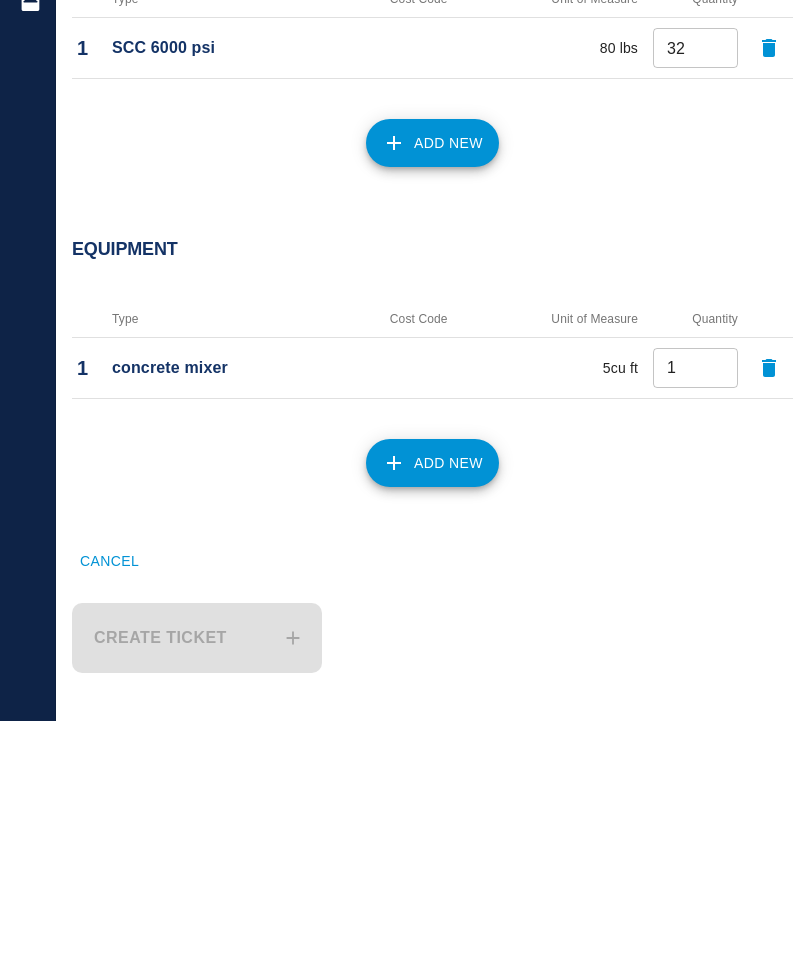 scroll, scrollTop: 1379, scrollLeft: 0, axis: vertical 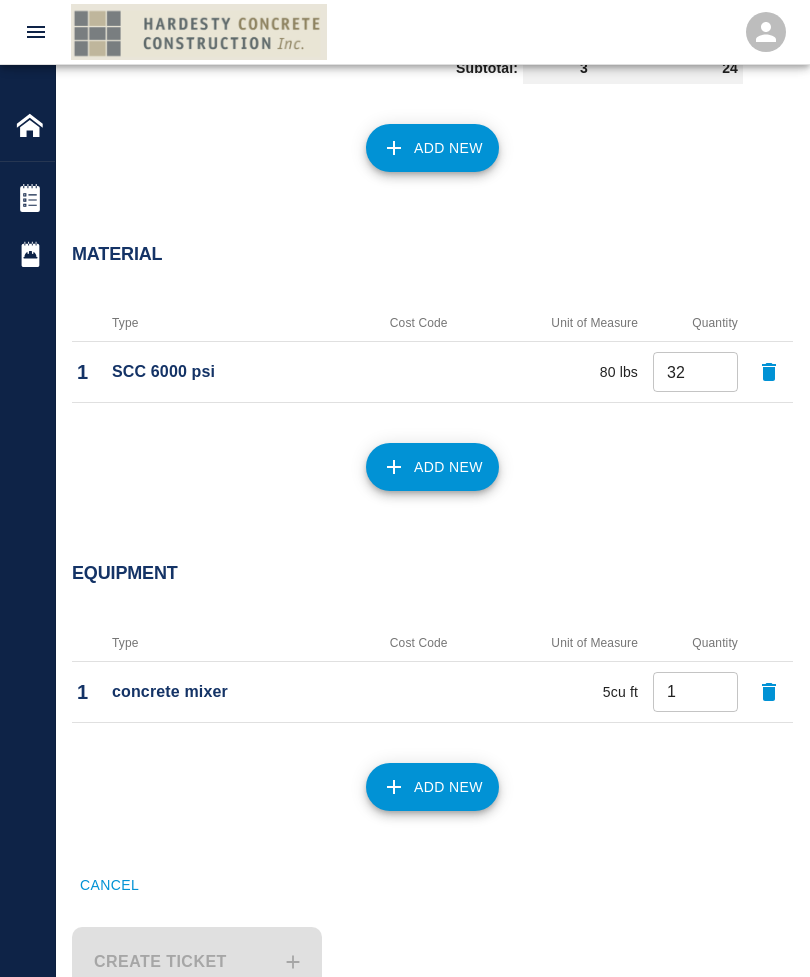 click on "Create Ticket" at bounding box center [420, 950] 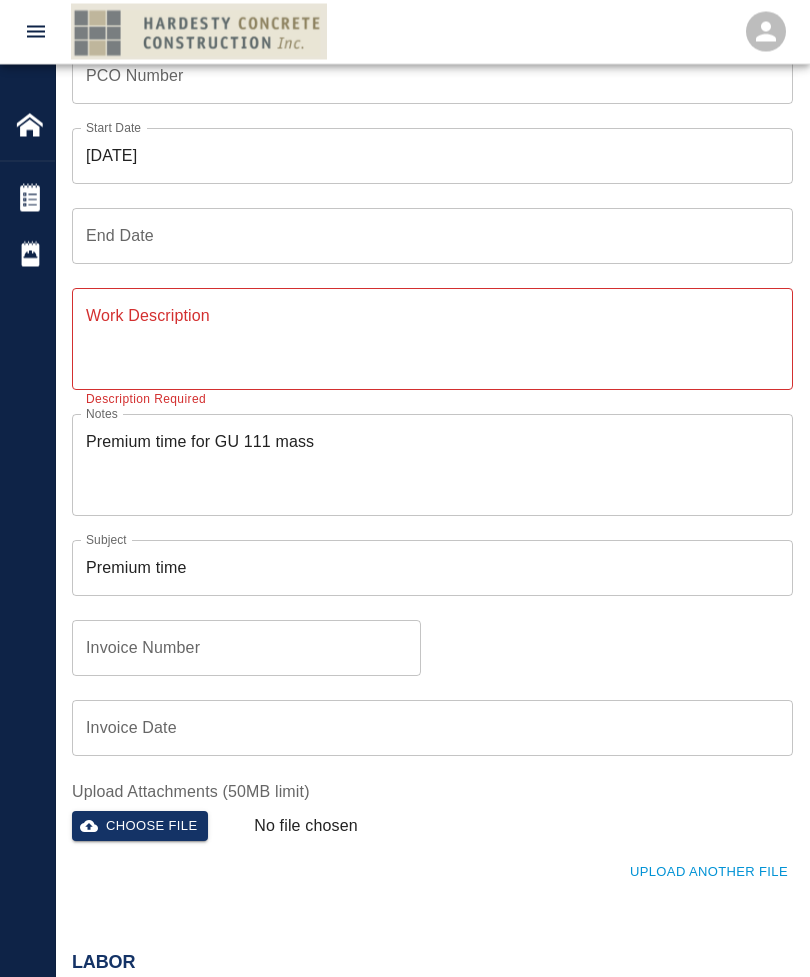 click on "Work Description" at bounding box center (432, 339) 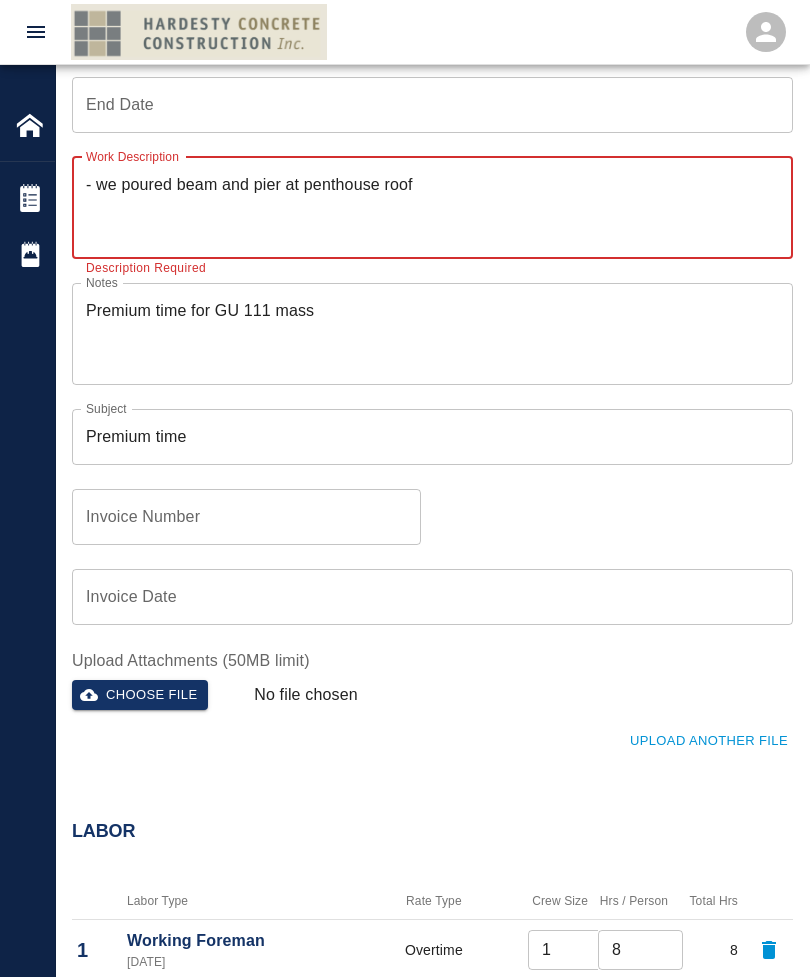 scroll, scrollTop: 388, scrollLeft: 0, axis: vertical 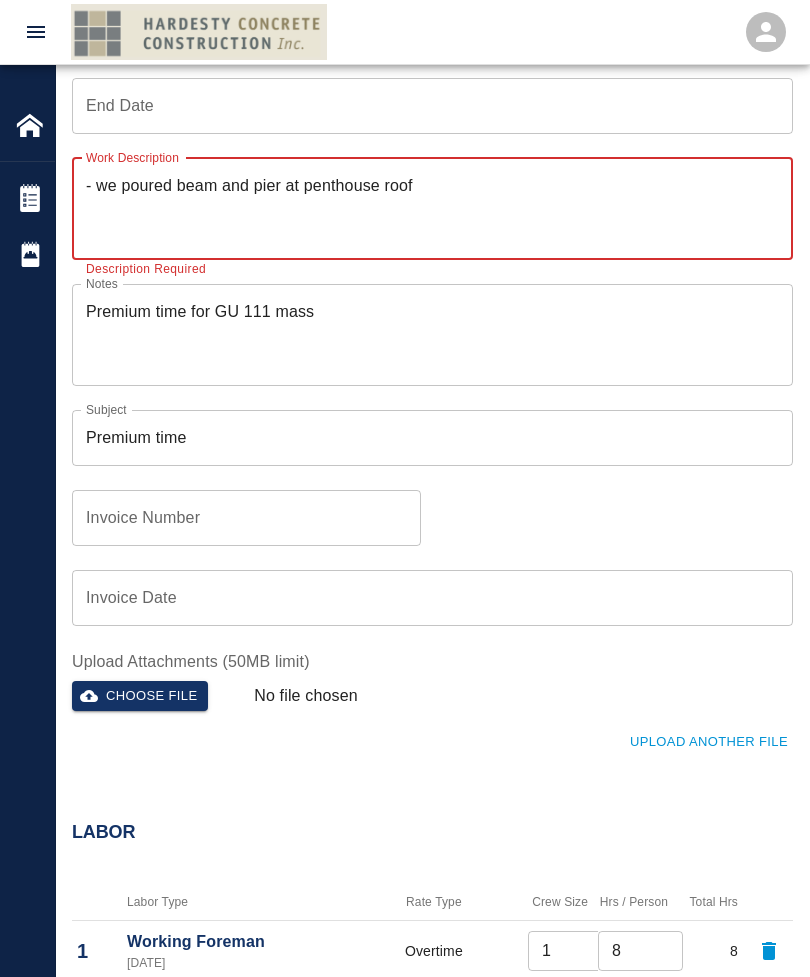 type on "- we poured beam and pier at penthouse roof" 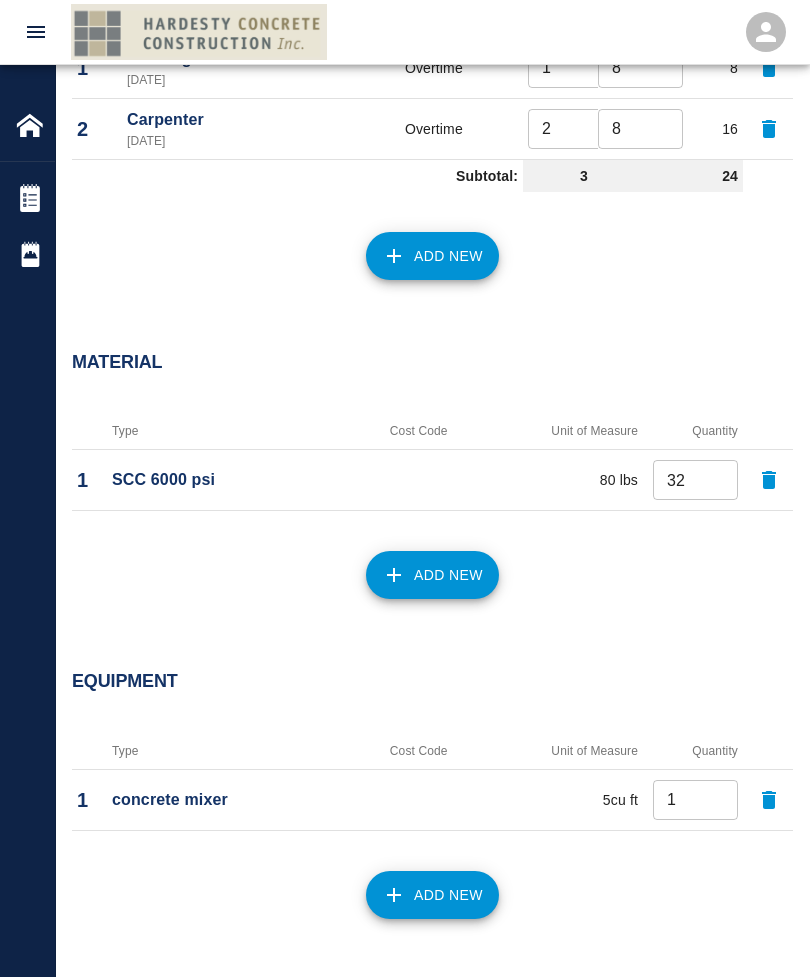 scroll, scrollTop: 1379, scrollLeft: 0, axis: vertical 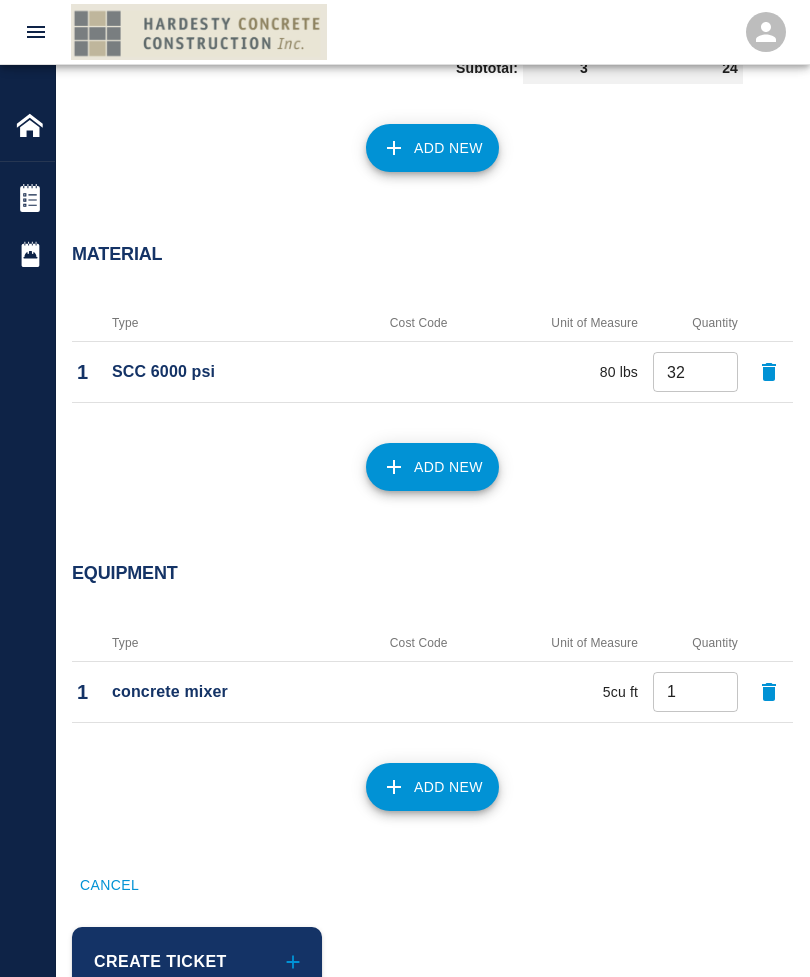 click on "Create Ticket" at bounding box center [197, 962] 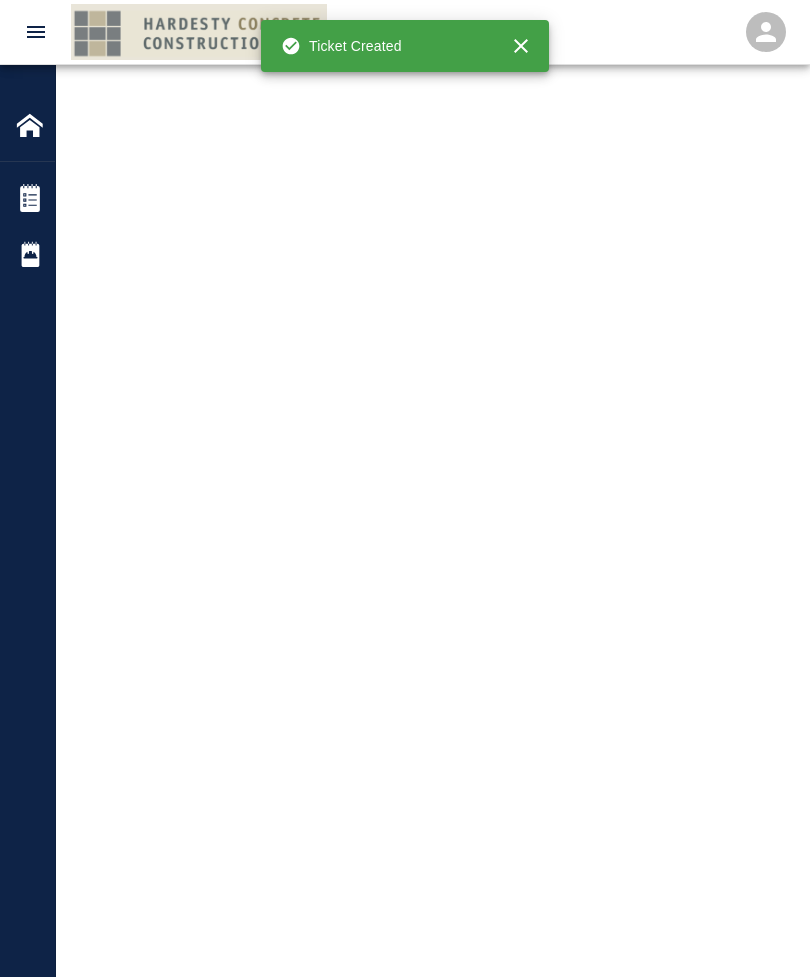 scroll, scrollTop: 0, scrollLeft: 0, axis: both 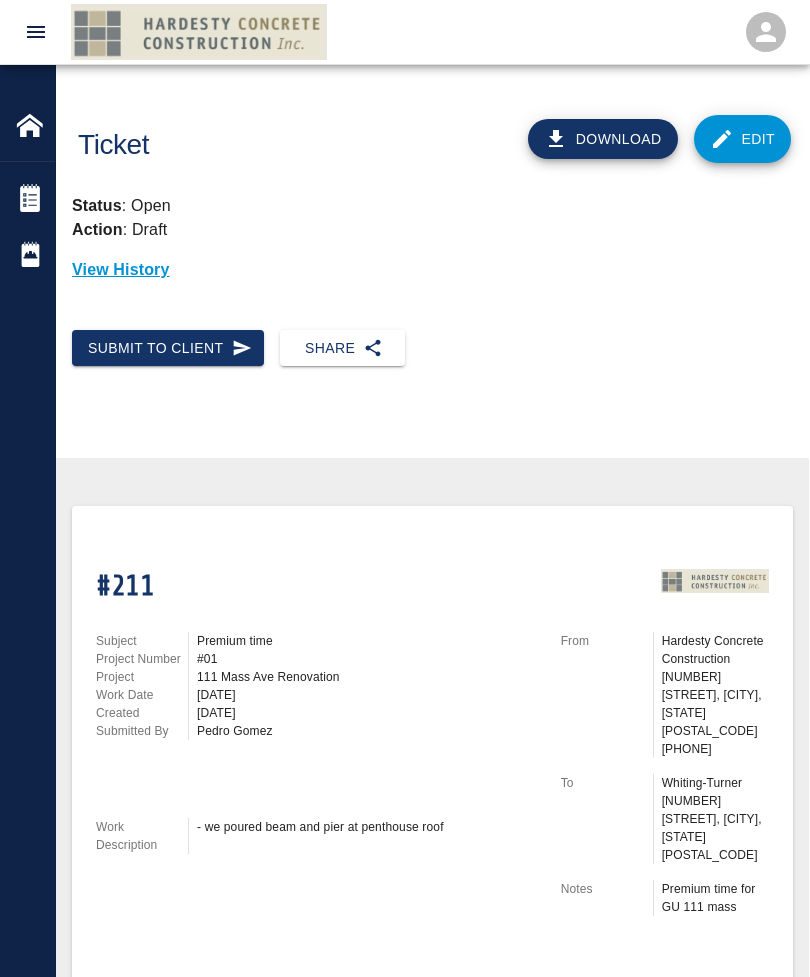 click on "Share" at bounding box center (342, 348) 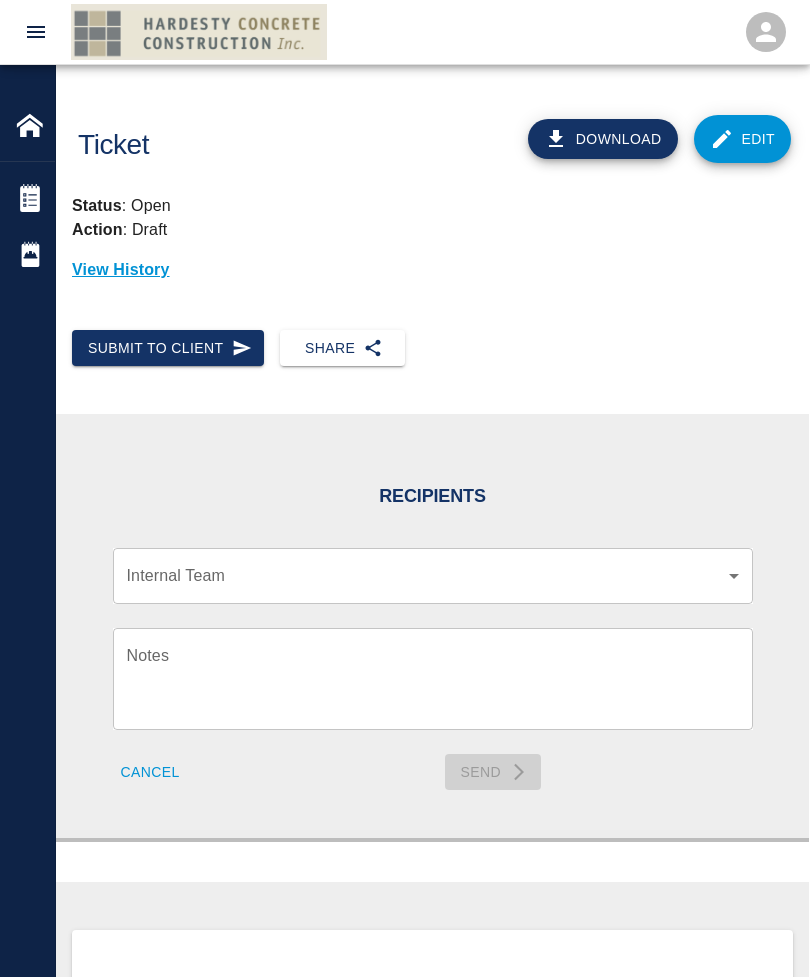 click on "Home 111 Mass Ave Renovation Tickets Daily Reports Powered By Terms of Service  |  Privacy Policy Ticket Download Edit Status :   Open Action :   Draft View History Submit to Client Share Recipients Internal Team ​ Internal Team Notes x Notes Cancel Send Recipients Send to TracFlo User Manager ​ Manager Superintendent ​ Superintendent Review Type Time and Materials tm Review Type Send me a copy Notes x Notes Upload Attachments (10MB limit) Choose file No file chosen Upload Another File Cancel Send Request Time and Material Revision Notes   * x Notes   * Upload Attachments (10MB limit) Choose file No file chosen Upload Another File Cancel Send Time and Materials Reject Notes   * x Notes   * Upload Attachments (10MB limit) Choose file No file chosen Upload Another File Cancel Send Signature acknowledges time and material used, but does not change contractual obligations of either party Approve Ticket Time and Materials Signature Clear Notes x Notes Upload Attachments (10MB limit) Choose file Cancel" at bounding box center (405, 488) 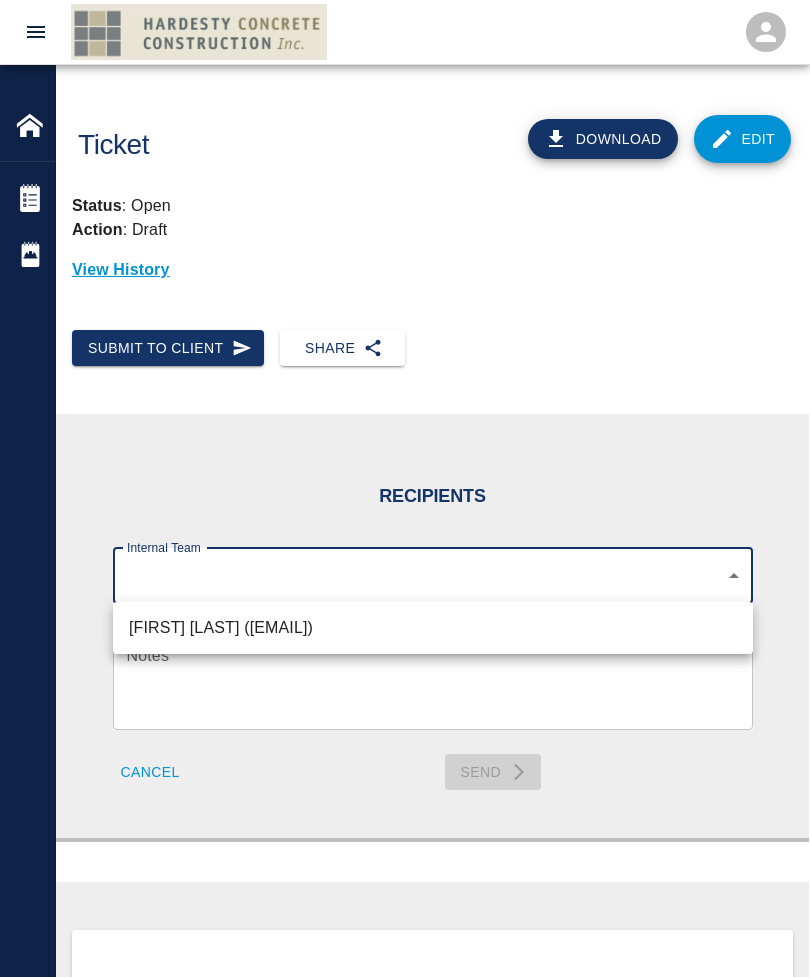 click on "Andrew Hindy (ahindy@hardestyconcrete.com)" at bounding box center (433, 628) 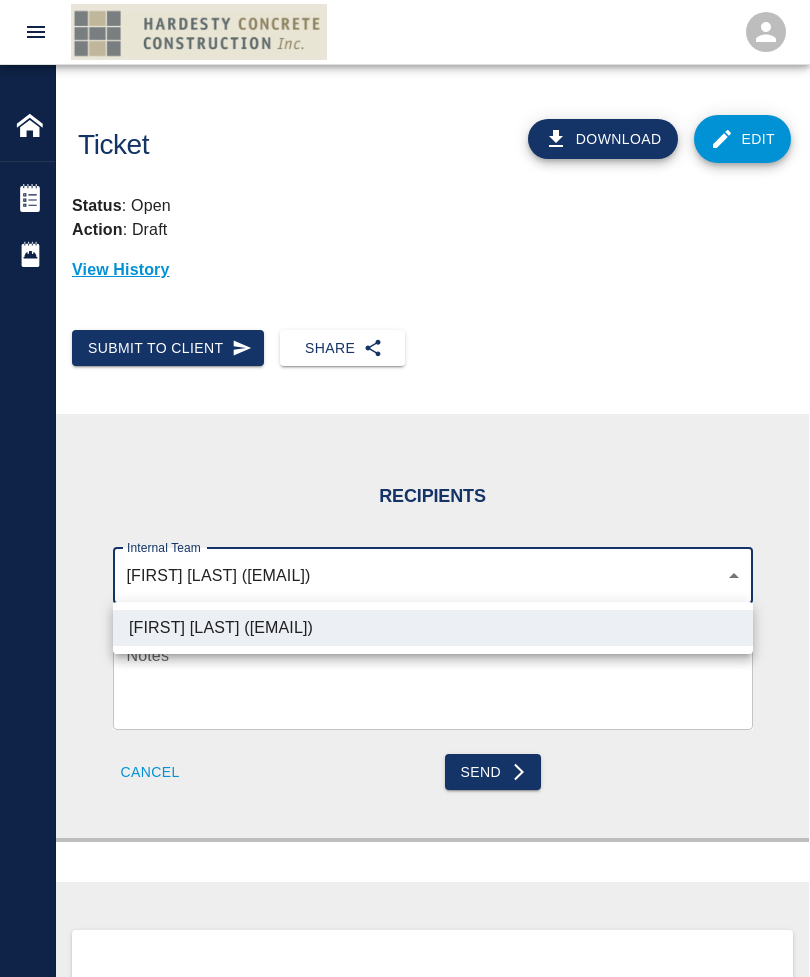 click at bounding box center [405, 488] 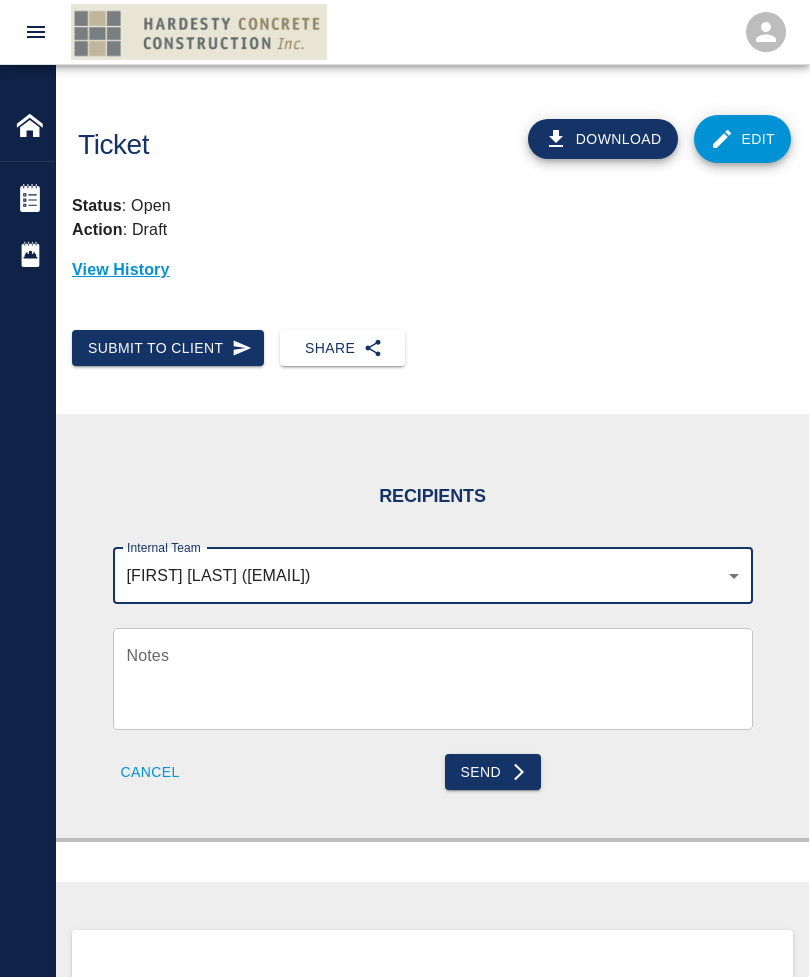 click on "Notes" at bounding box center (433, 678) 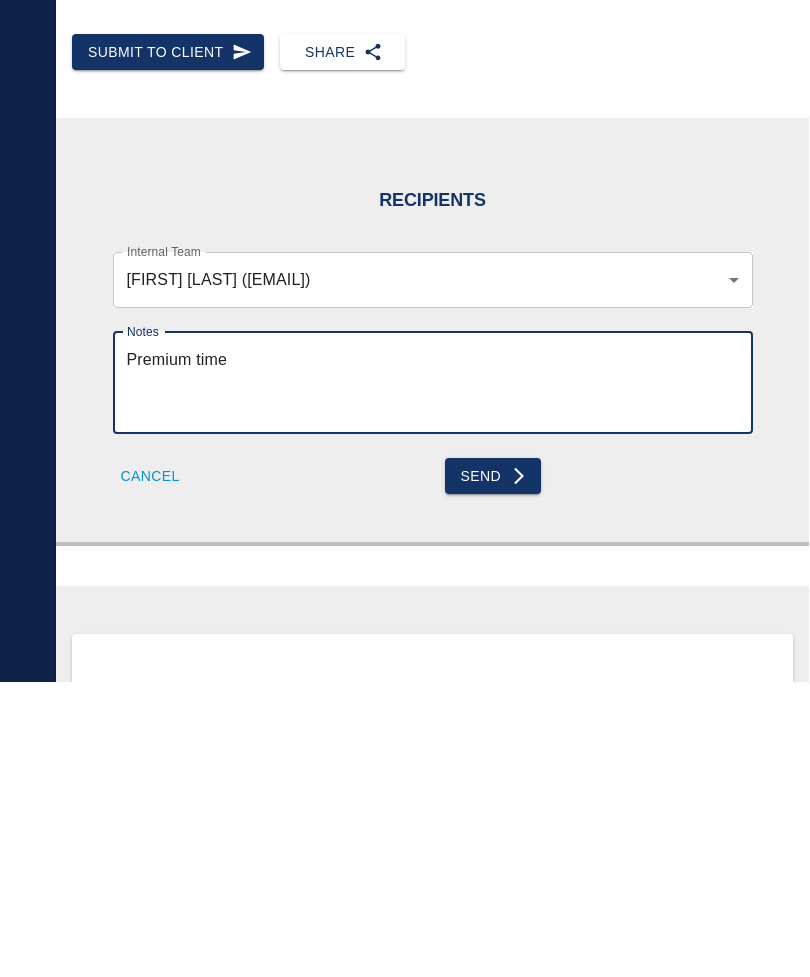type on "Premium time" 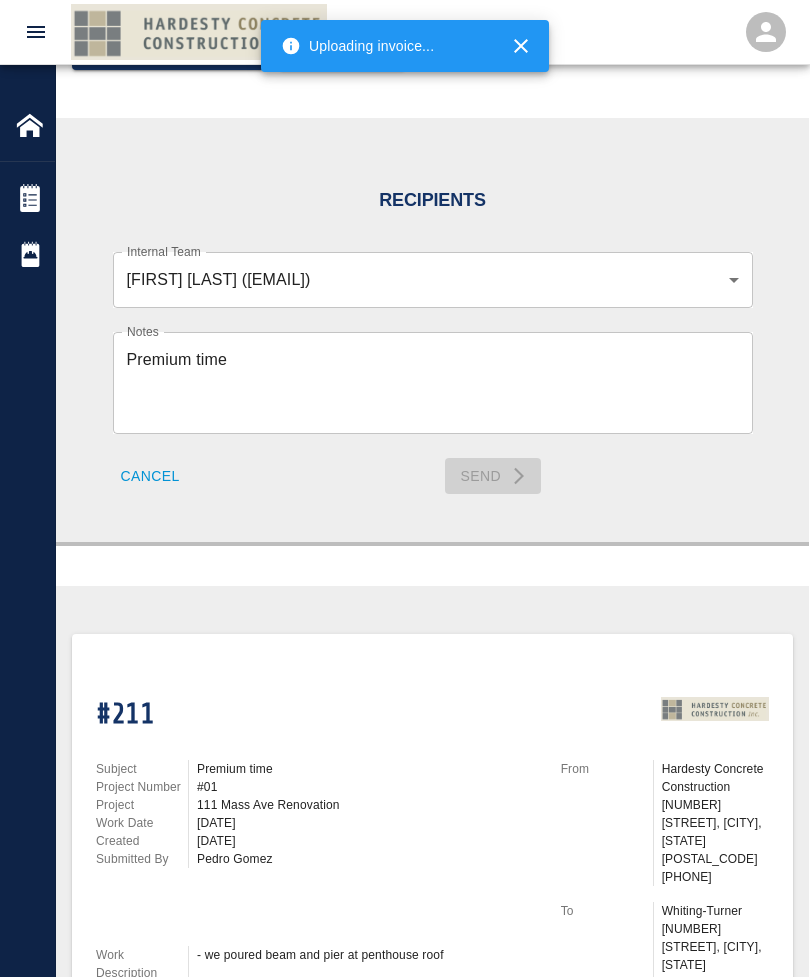 type 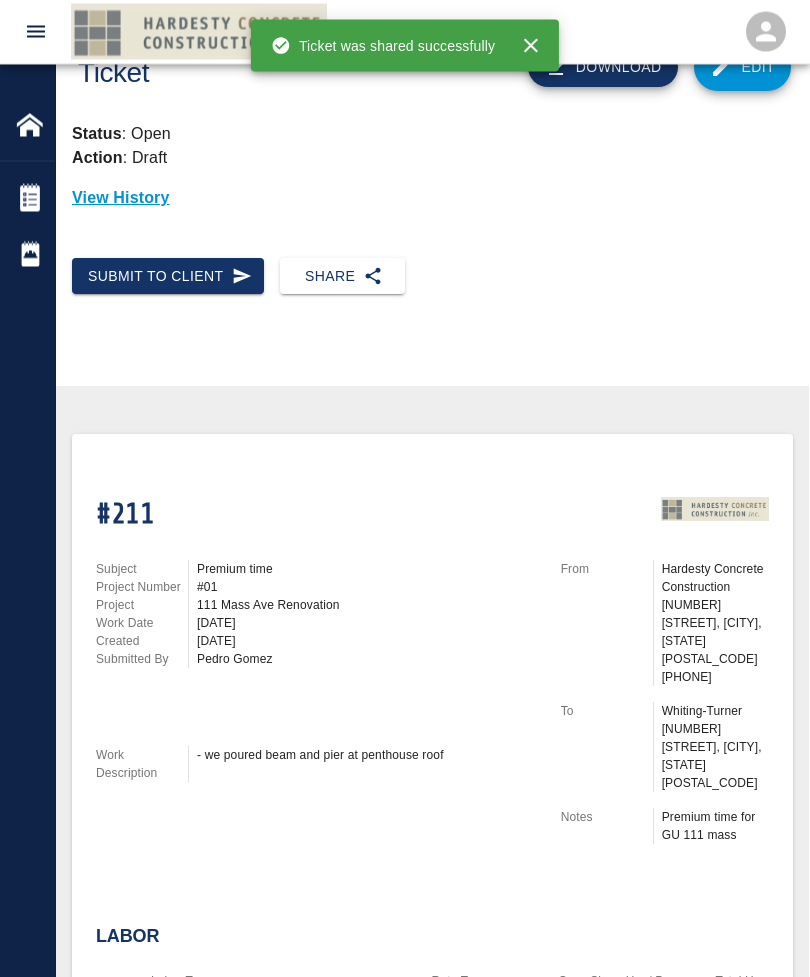 scroll, scrollTop: 0, scrollLeft: 0, axis: both 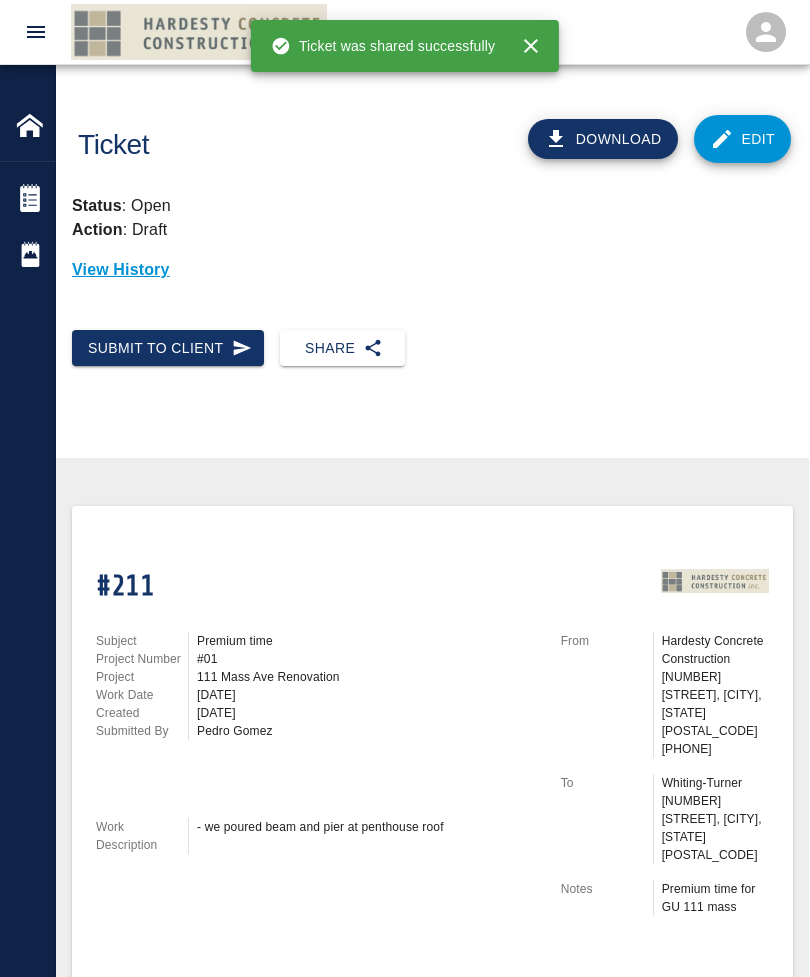 click on "Submit to Client" at bounding box center [168, 348] 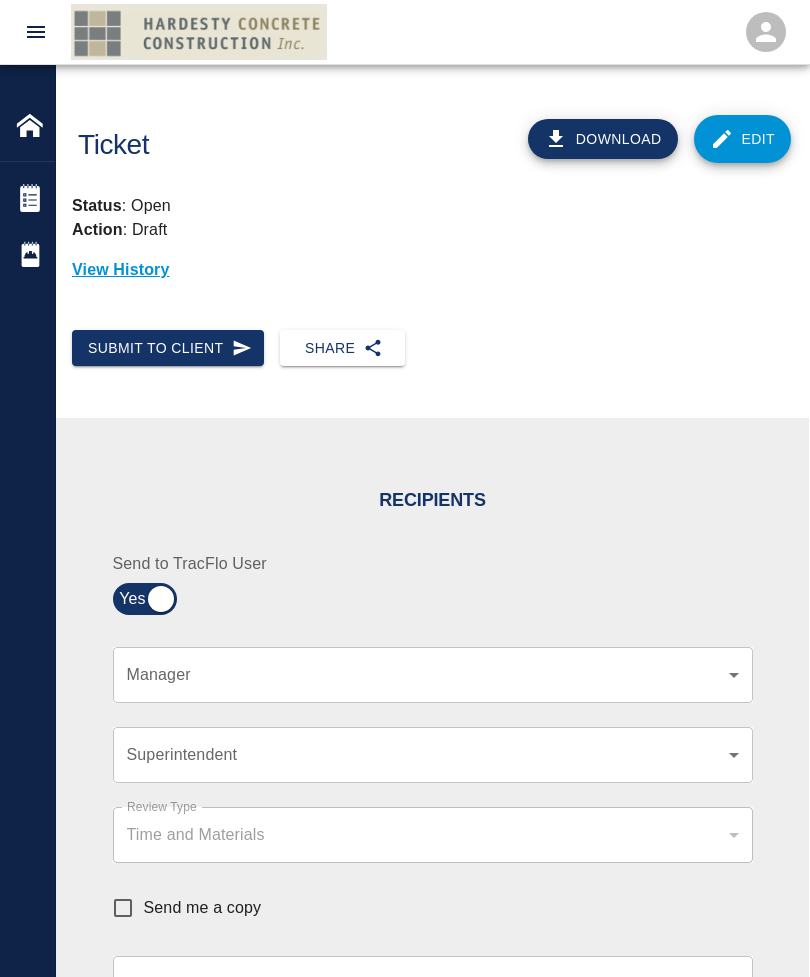 click on "Home 111 Mass Ave Renovation Tickets Daily Reports Powered By Terms of Service  |  Privacy Policy Ticket Download Edit Status :   Open Action :   Draft View History Submit to Client Share Recipients Internal Team ​ Internal Team Notes x Notes Cancel Send Recipients Send to TracFlo User Manager ​ Manager Superintendent ​ Superintendent Review Type Time and Materials tm Review Type Send me a copy Notes x Notes Upload Attachments (10MB limit) Choose file No file chosen Upload Another File Cancel Send Request Time and Material Revision Notes   * x Notes   * Upload Attachments (10MB limit) Choose file No file chosen Upload Another File Cancel Send Time and Materials Reject Notes   * x Notes   * Upload Attachments (10MB limit) Choose file No file chosen Upload Another File Cancel Send Signature acknowledges time and material used, but does not change contractual obligations of either party Approve Ticket Time and Materials Signature Clear Notes x Notes Upload Attachments (10MB limit) Choose file Cancel" at bounding box center [405, 488] 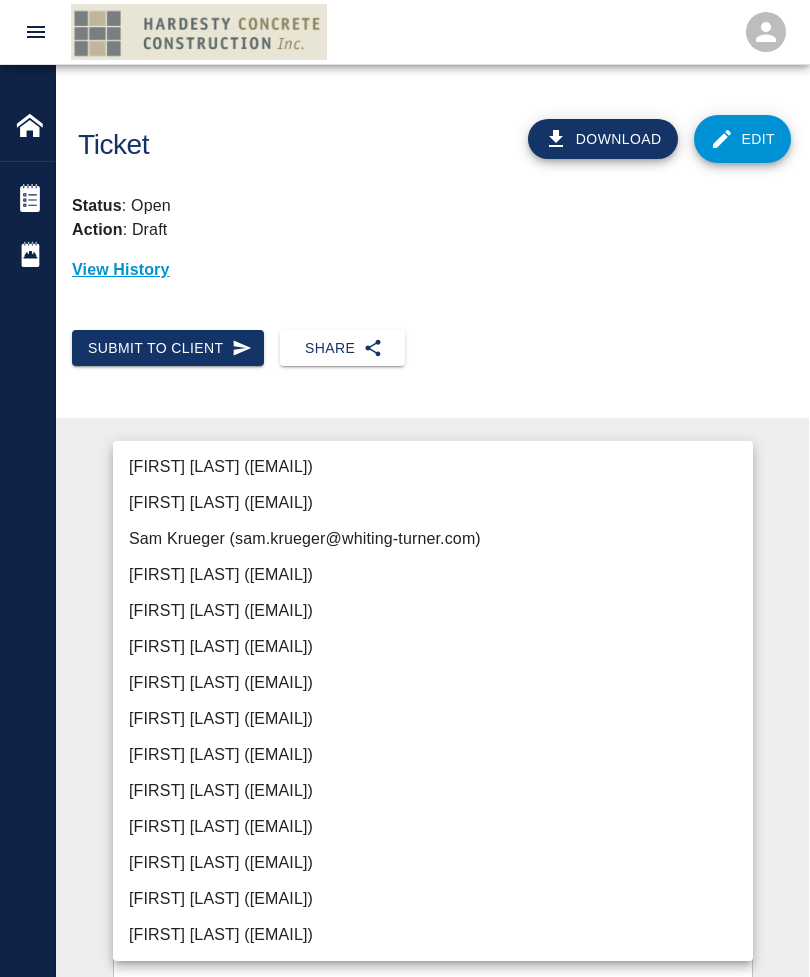 click on "Jennifer Willard (jennifer.willard@whiting-turner.com)" at bounding box center (433, 719) 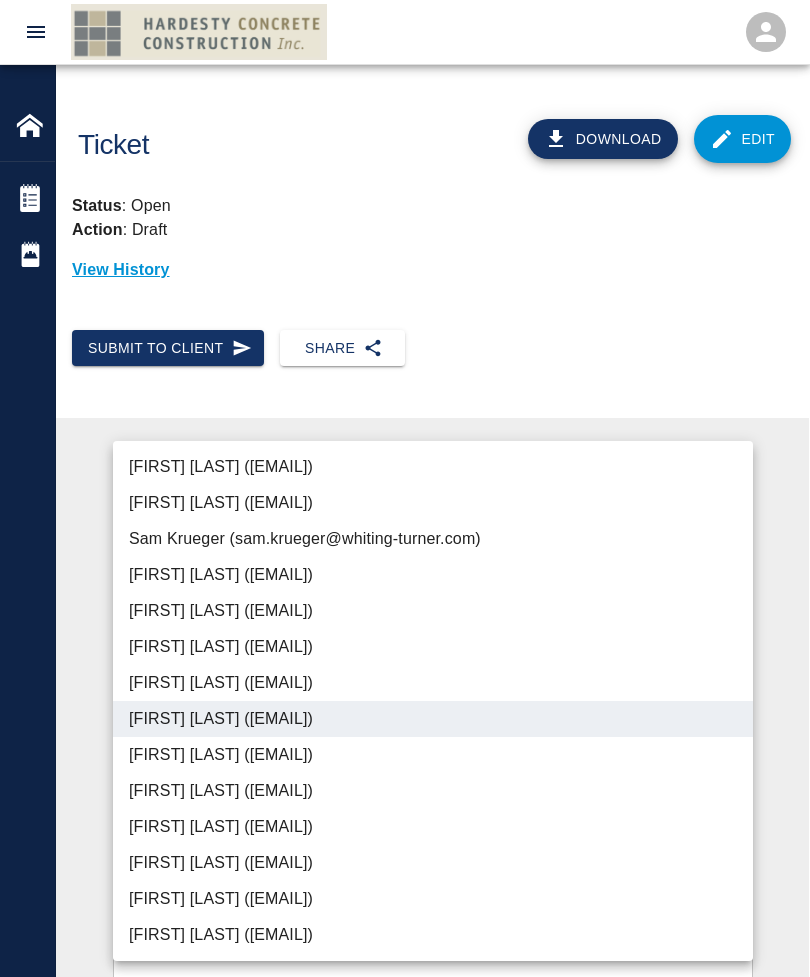 click at bounding box center (405, 488) 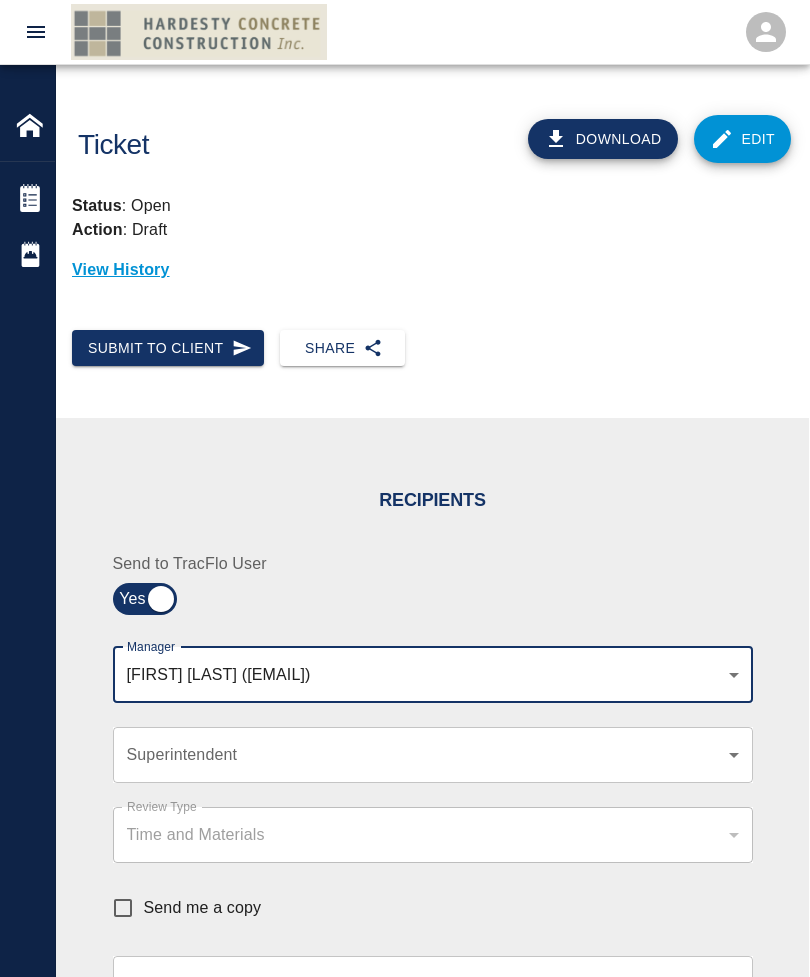 click on "Home 111 Mass Ave Renovation Tickets Daily Reports Powered By Terms of Service  |  Privacy Policy Ticket Download Edit Status :   Open Action :   Draft View History Submit to Client Share Recipients Internal Team ​ Internal Team Notes x Notes Cancel Send Recipients Send to TracFlo User Manager Jennifer Willard (jennifer.willard@whiting-turner.com) 91222343-9333-4f4b-88b8-3b14146d84f3 Manager Superintendent ​ Superintendent Review Type Time and Materials tm Review Type Send me a copy Notes x Notes Upload Attachments (10MB limit) Choose file No file chosen Upload Another File Cancel Send Request Time and Material Revision Notes   * x Notes   * Upload Attachments (10MB limit) Choose file No file chosen Upload Another File Cancel Send Time and Materials Reject Notes   * x Notes   * Upload Attachments (10MB limit) Choose file No file chosen Upload Another File Cancel Send Signature acknowledges time and material used, but does not change contractual obligations of either party Signature Clear Notes x" at bounding box center [405, 488] 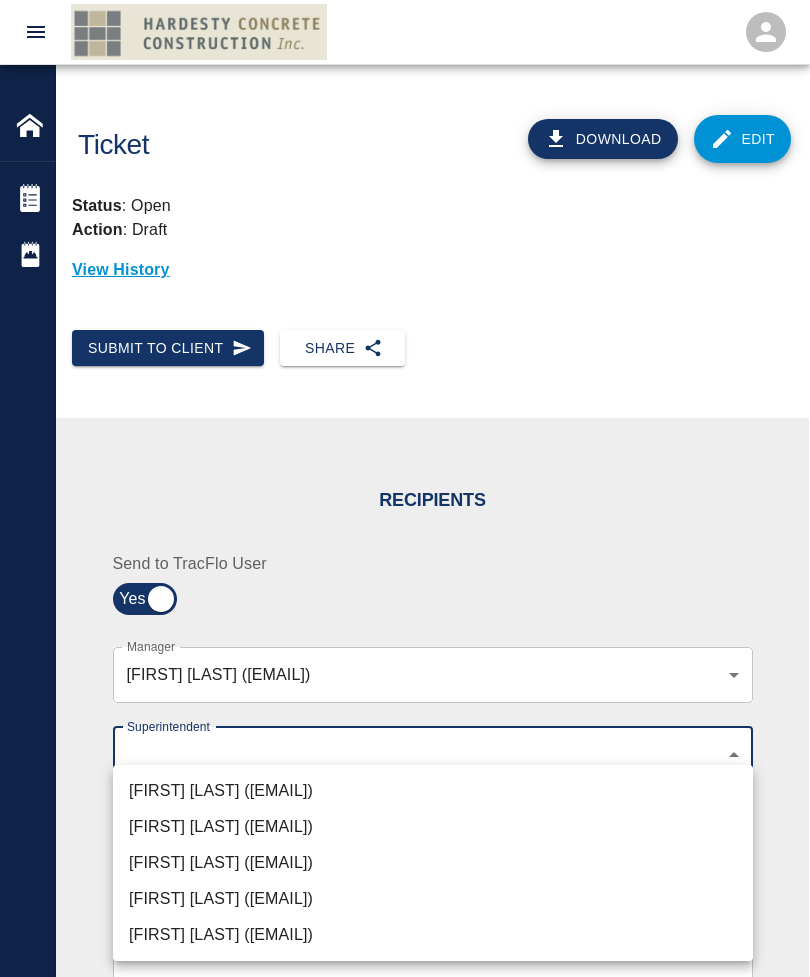 click on "Paul Koehler (paul.koehler@whiting-turner.com)" at bounding box center (433, 863) 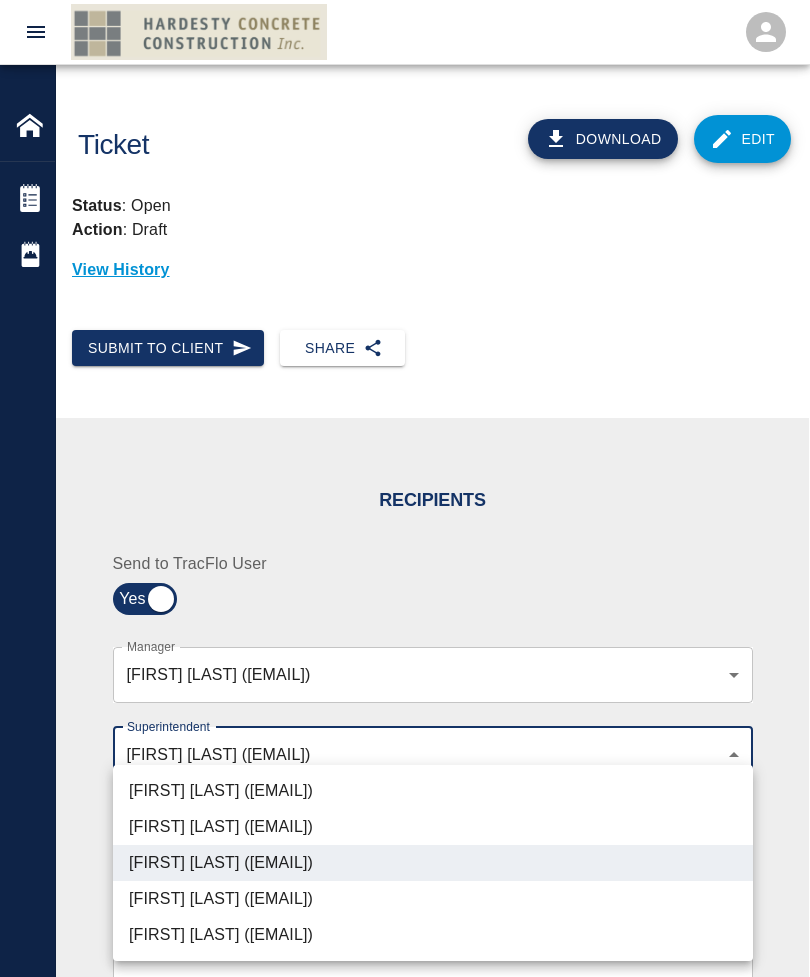 click at bounding box center [405, 488] 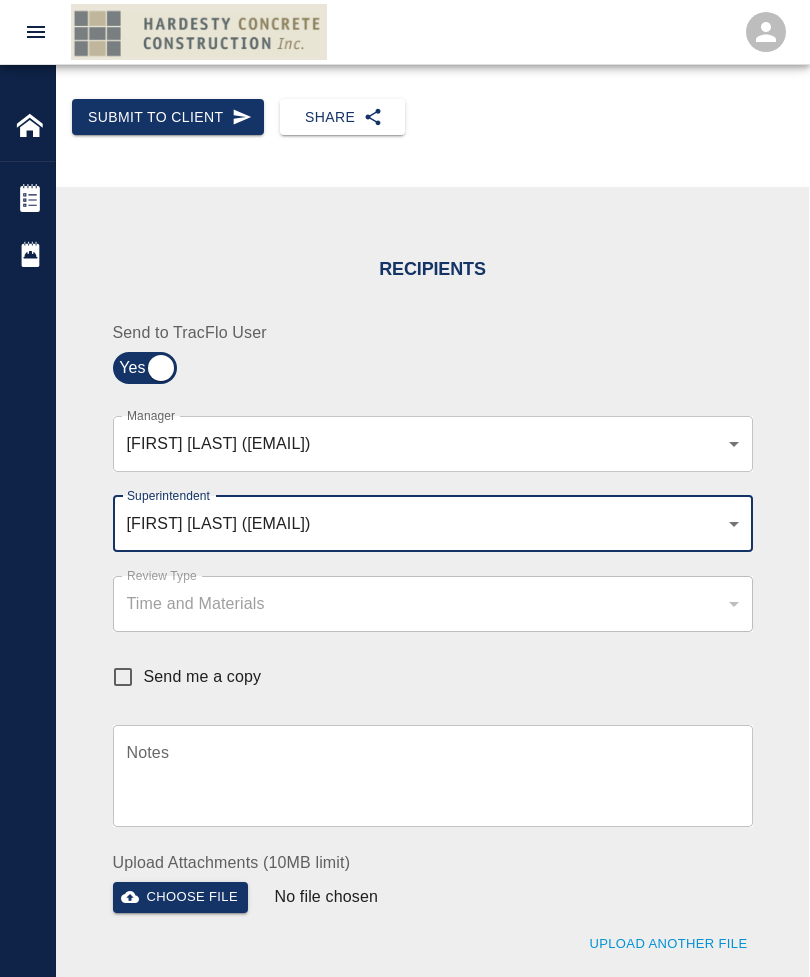 click on "Notes" at bounding box center (433, 775) 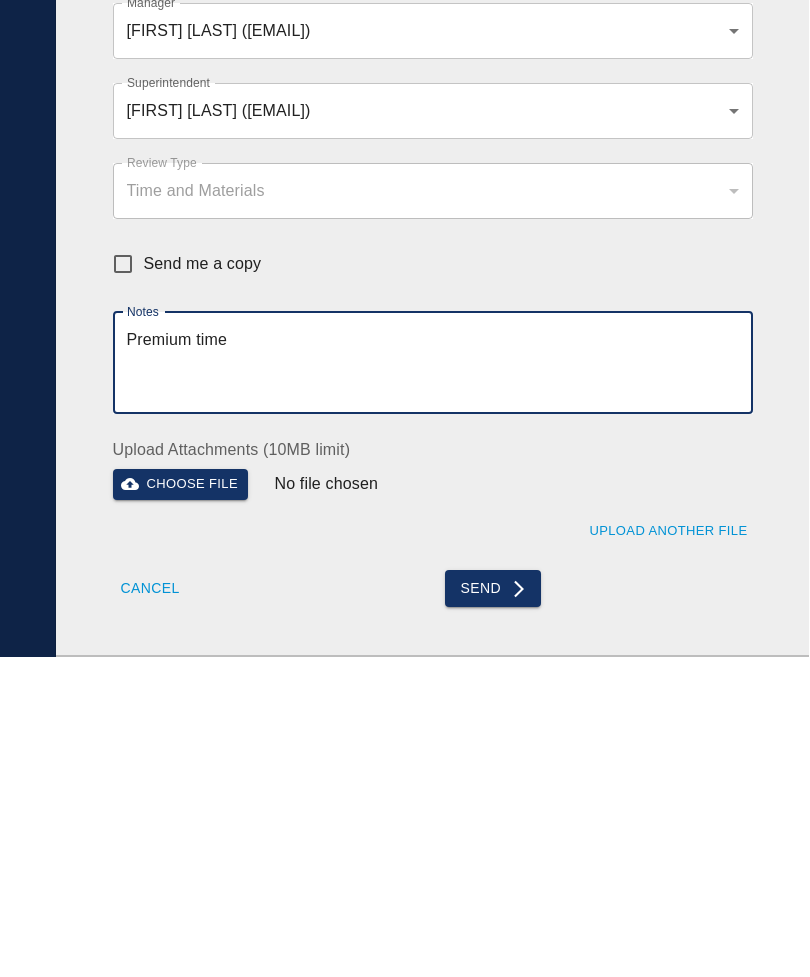 type on "Premium time" 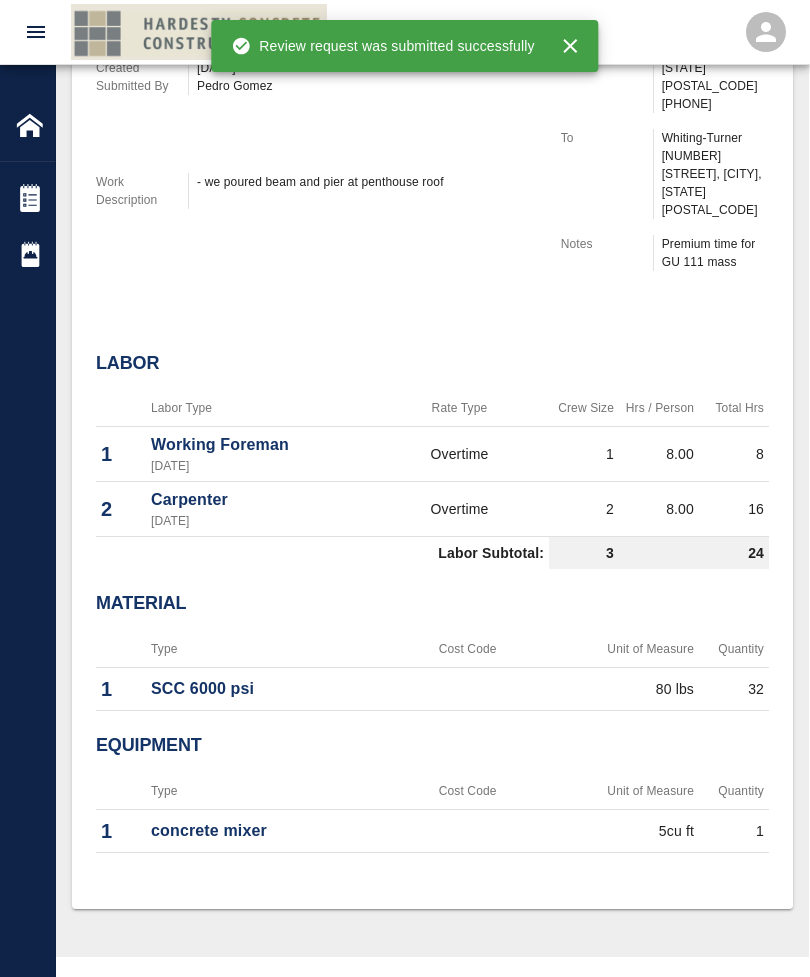 type 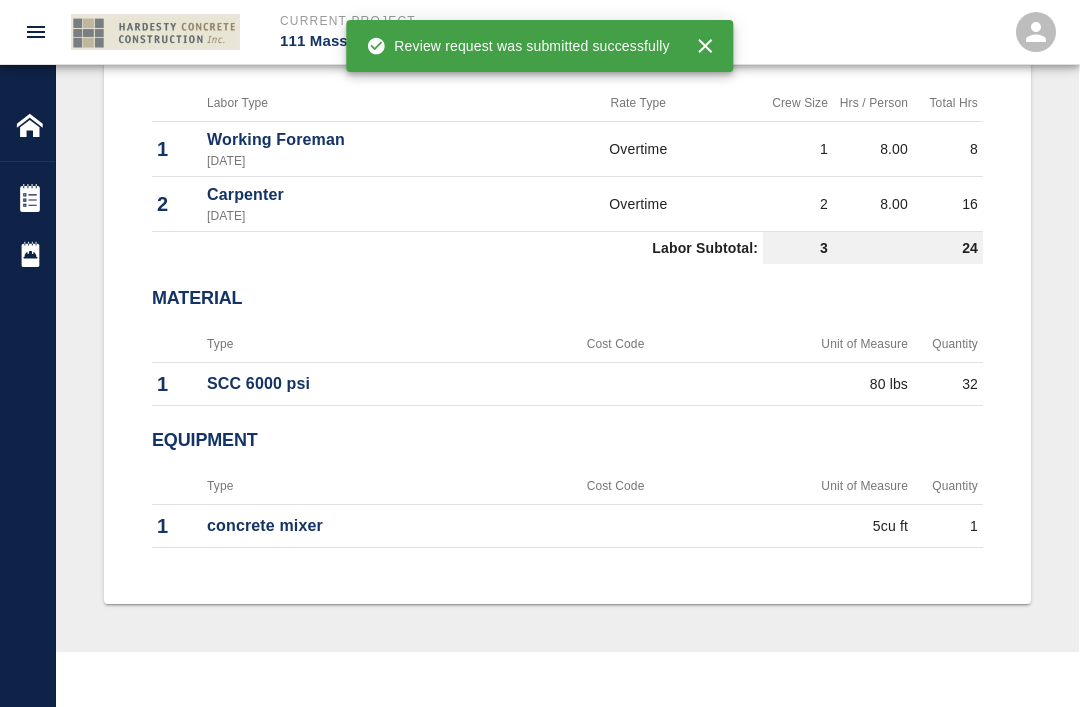 scroll, scrollTop: 757, scrollLeft: 0, axis: vertical 